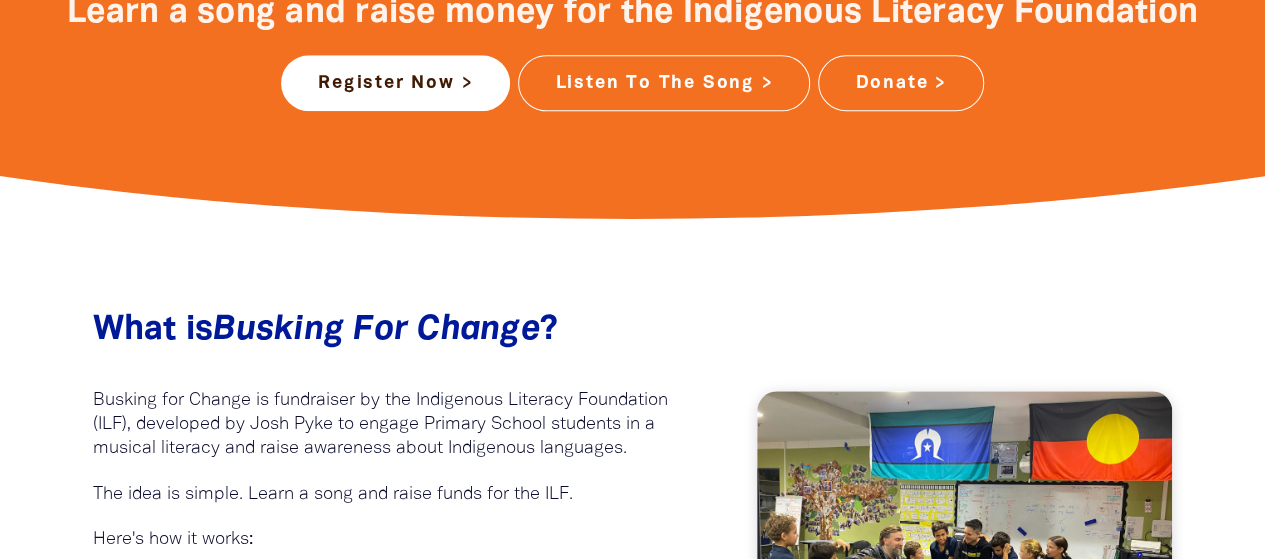 scroll, scrollTop: 0, scrollLeft: 0, axis: both 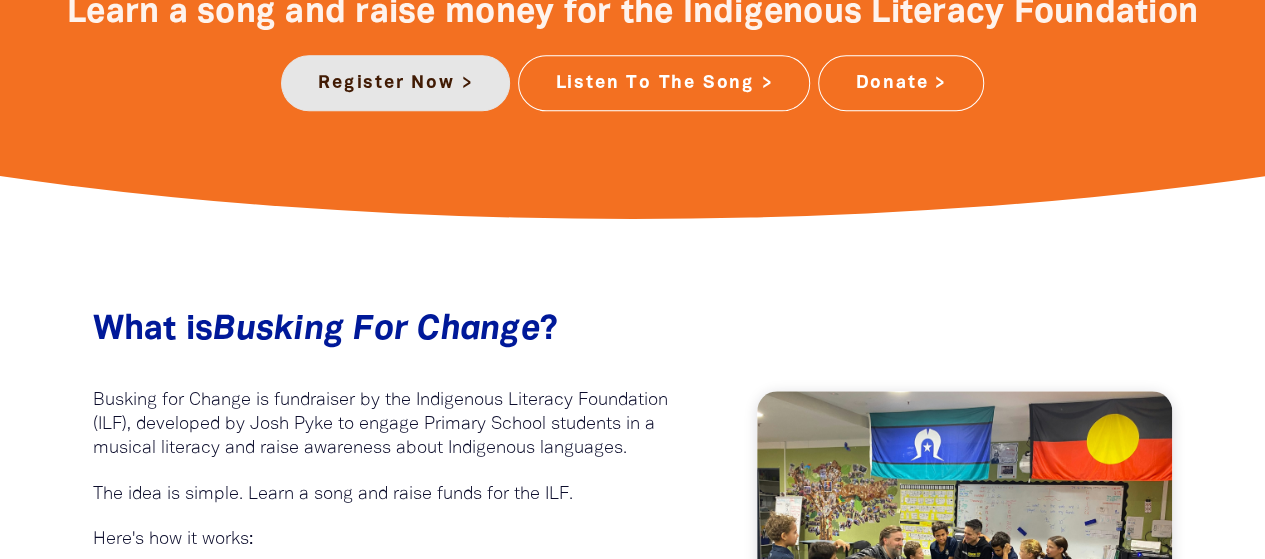 click on "Register Now >" at bounding box center (395, 83) 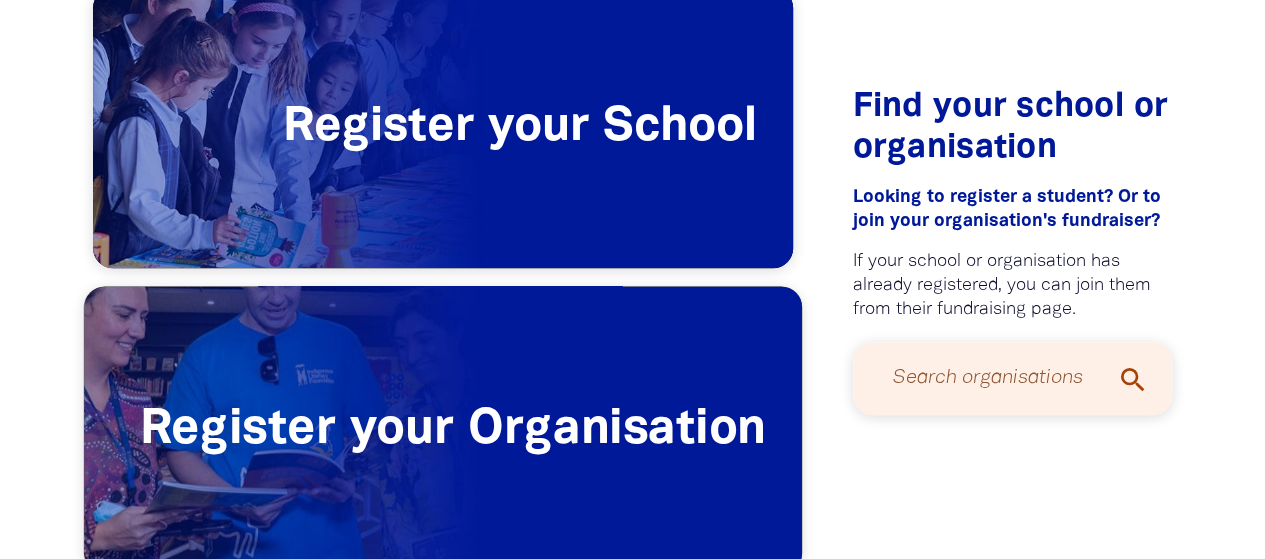 scroll, scrollTop: 500, scrollLeft: 0, axis: vertical 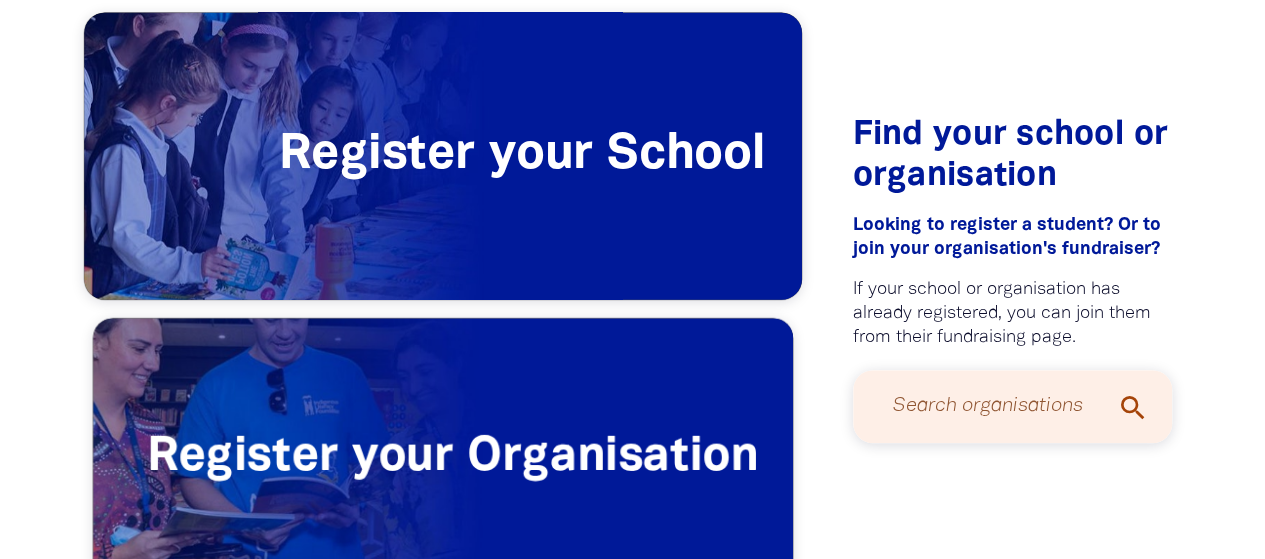 click on "Register your School" at bounding box center (443, 156) 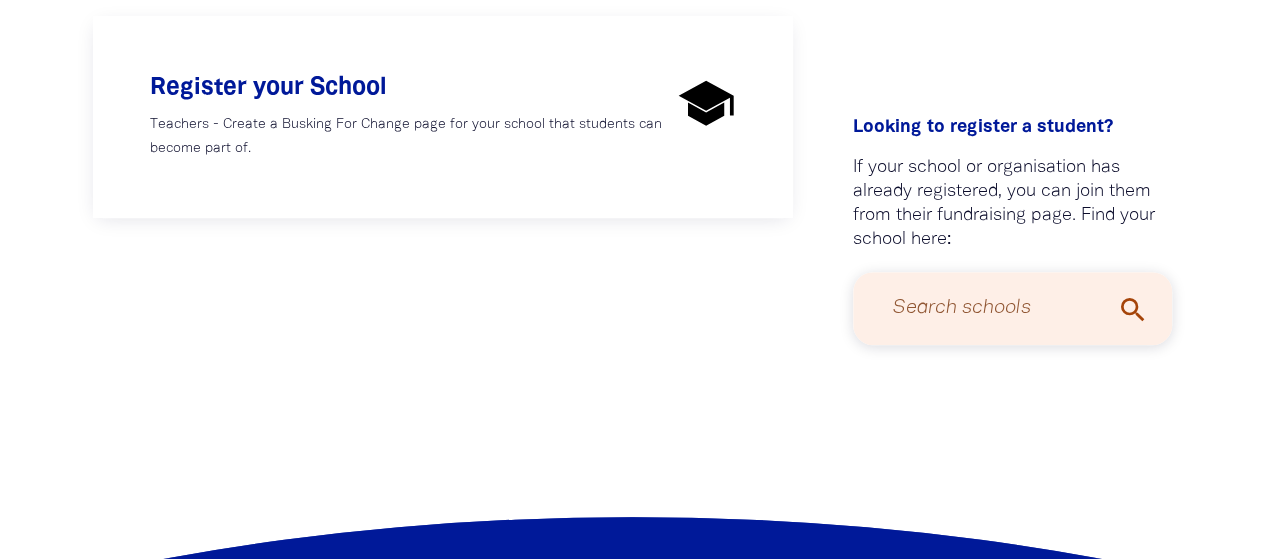 scroll, scrollTop: 0, scrollLeft: 0, axis: both 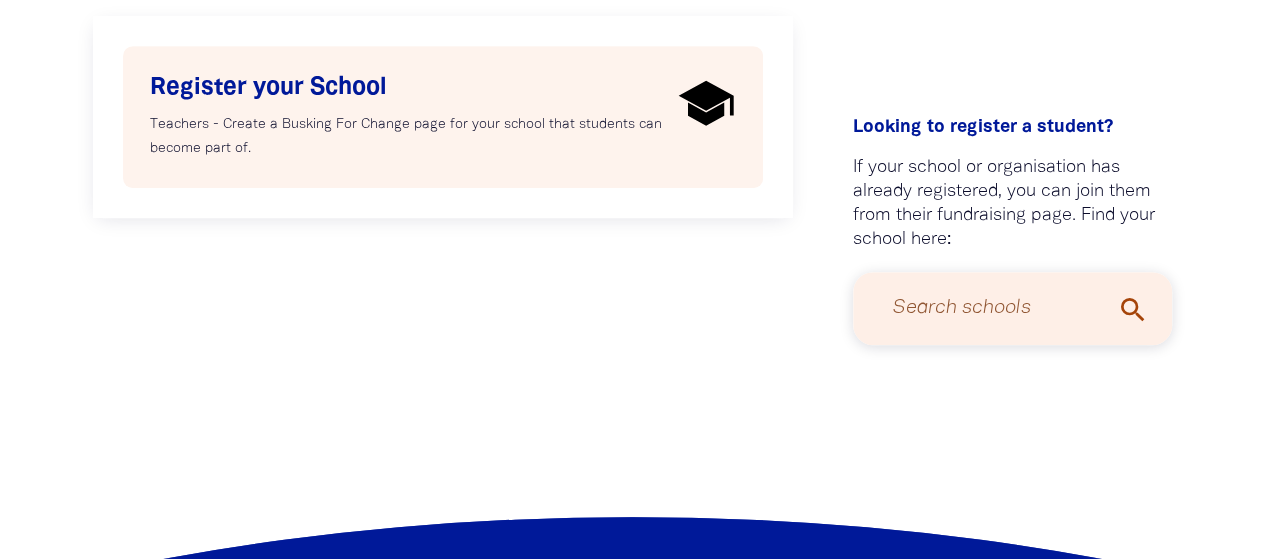 click on "Teachers  -  Create a Busking For Change page for your school that students can become part of." at bounding box center [410, 137] 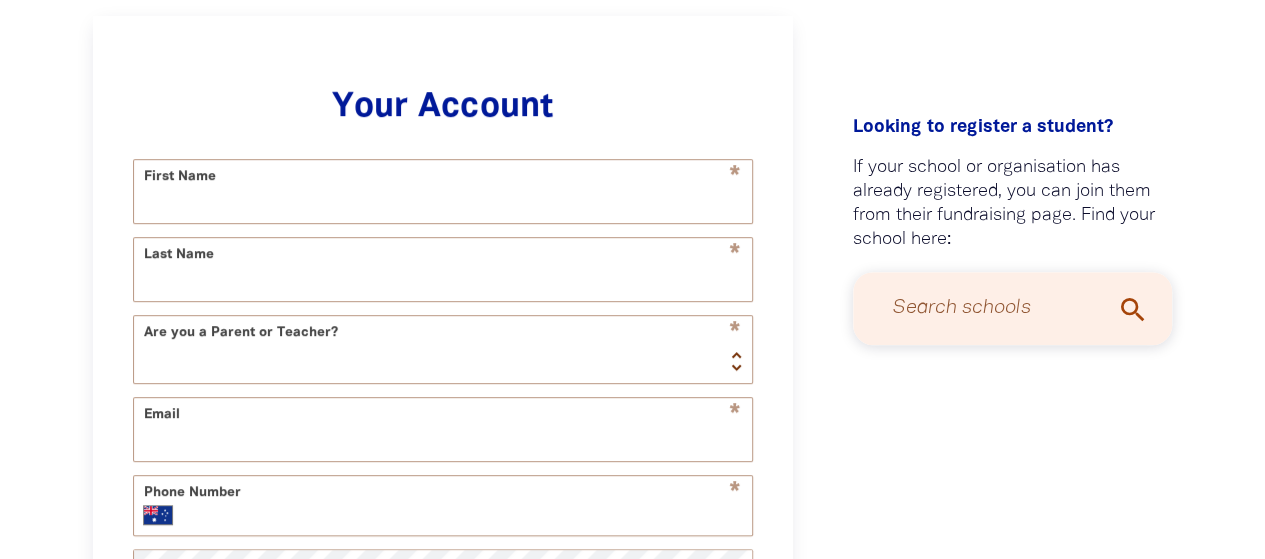 scroll, scrollTop: 516, scrollLeft: 0, axis: vertical 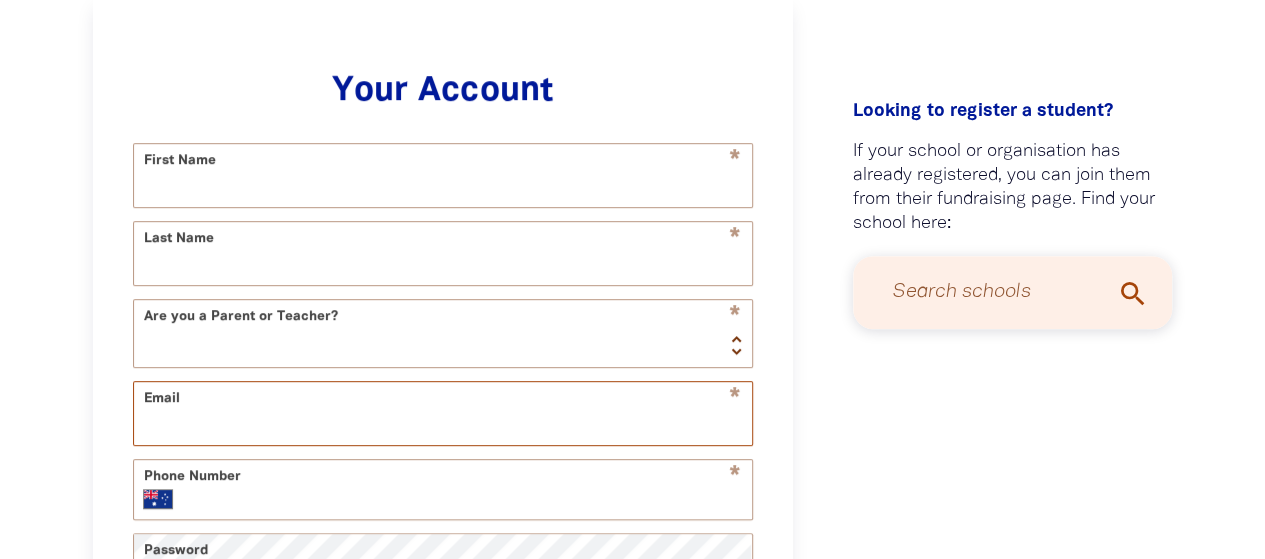 type on "[EMAIL]" 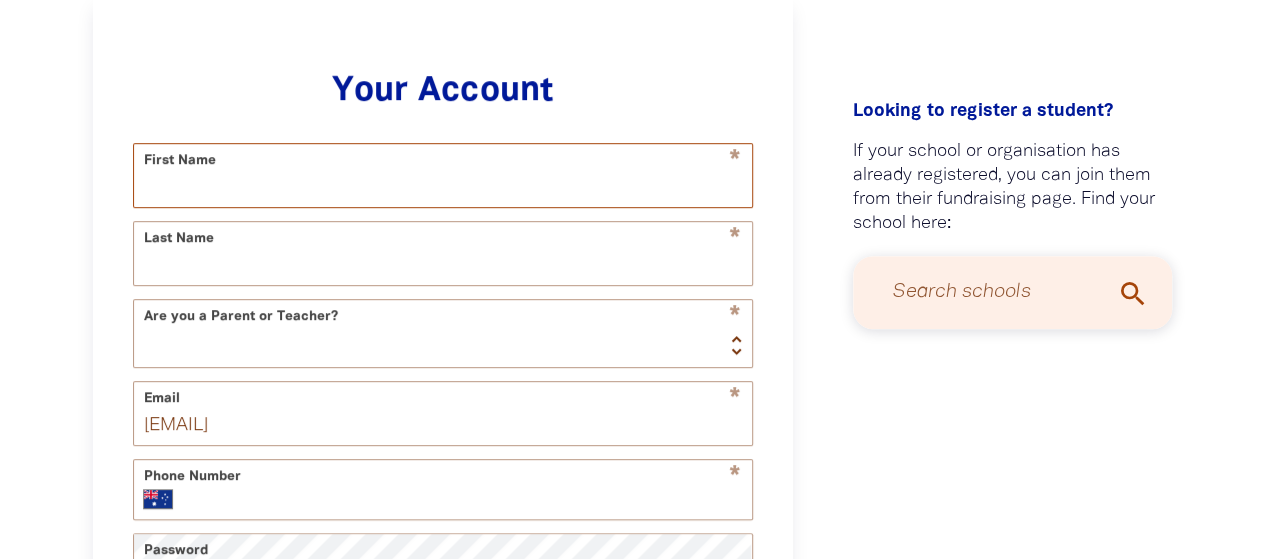 click on "First Name" at bounding box center [443, 175] 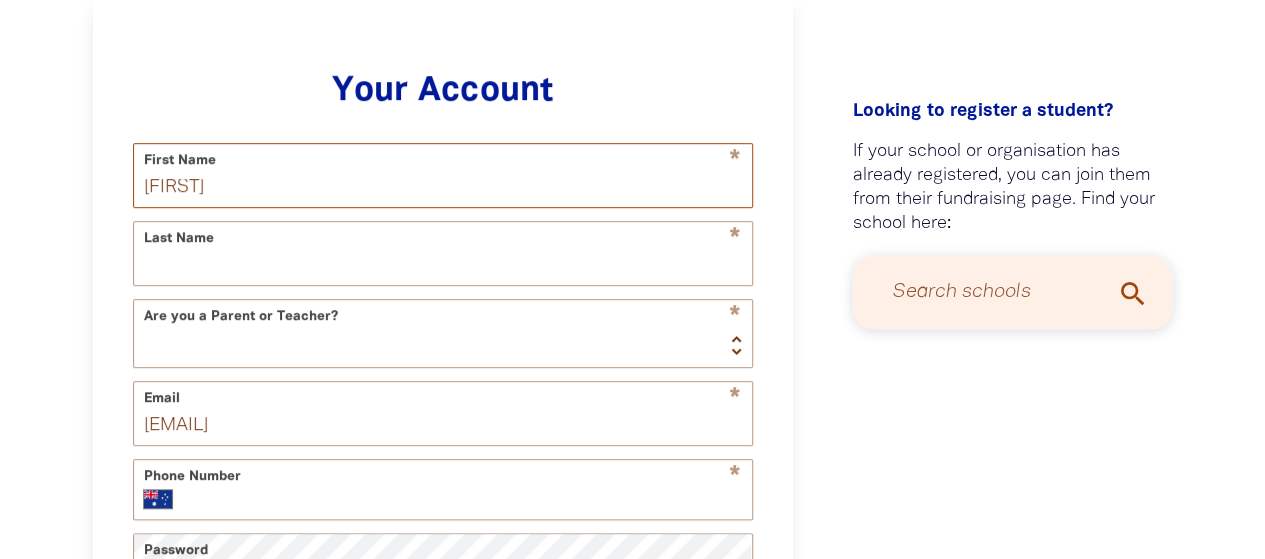 type on "[FIRST]" 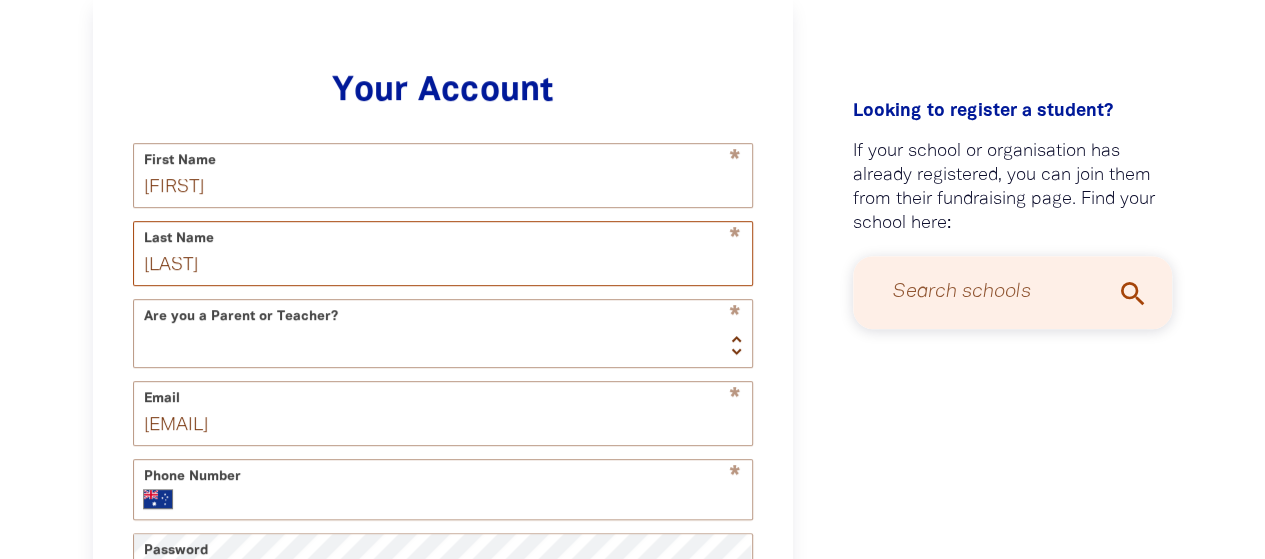 type on "[LAST]" 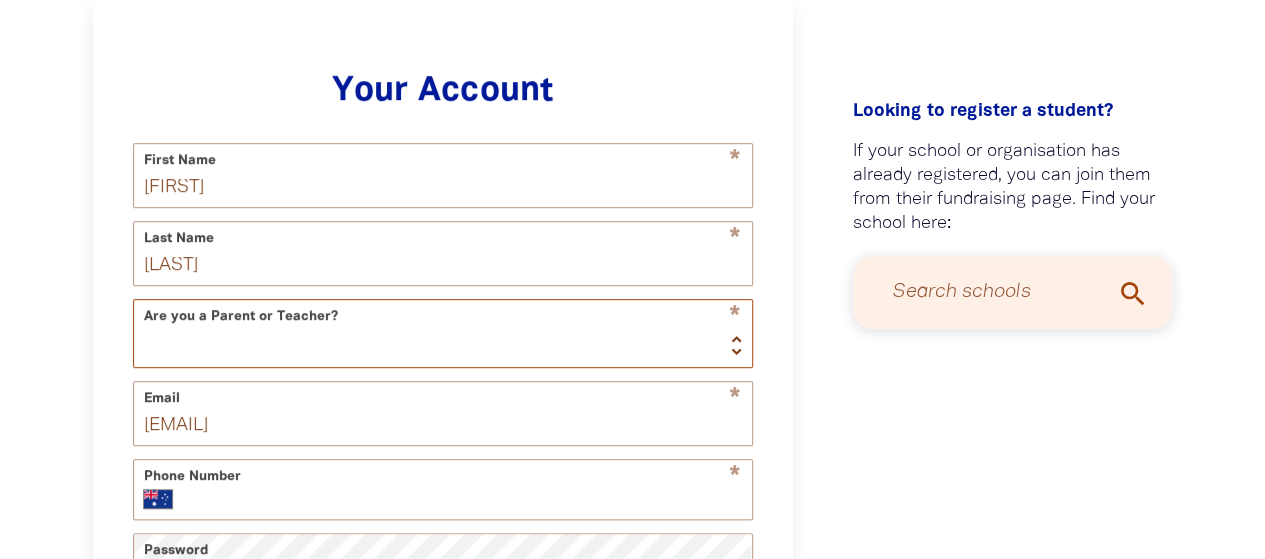 click on "Teacher Parent" at bounding box center (443, 333) 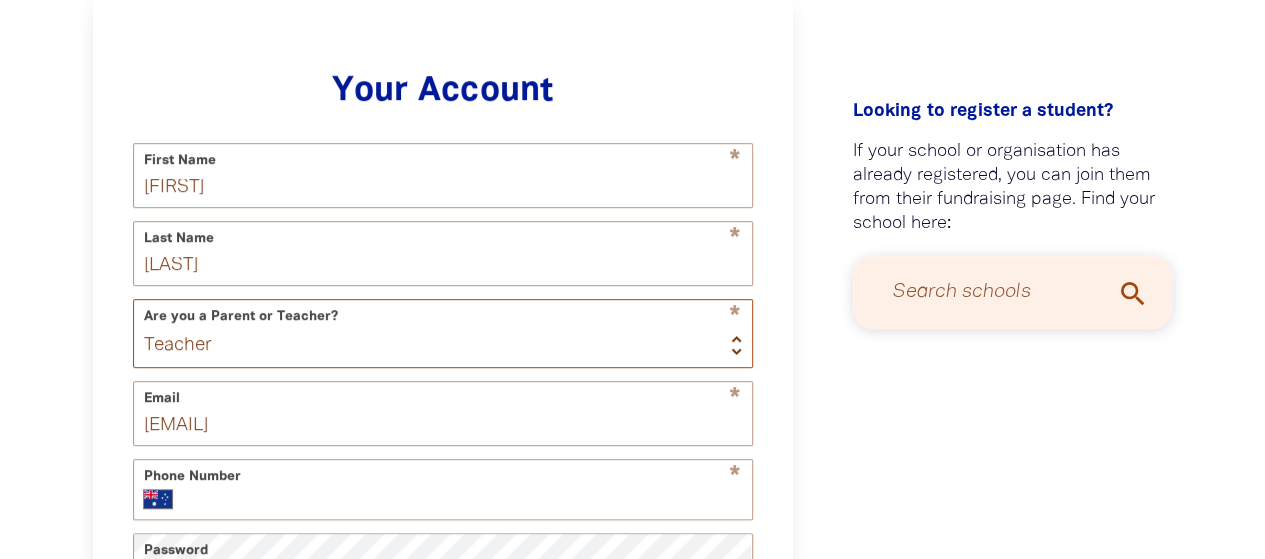 click on "Teacher Parent" at bounding box center (443, 333) 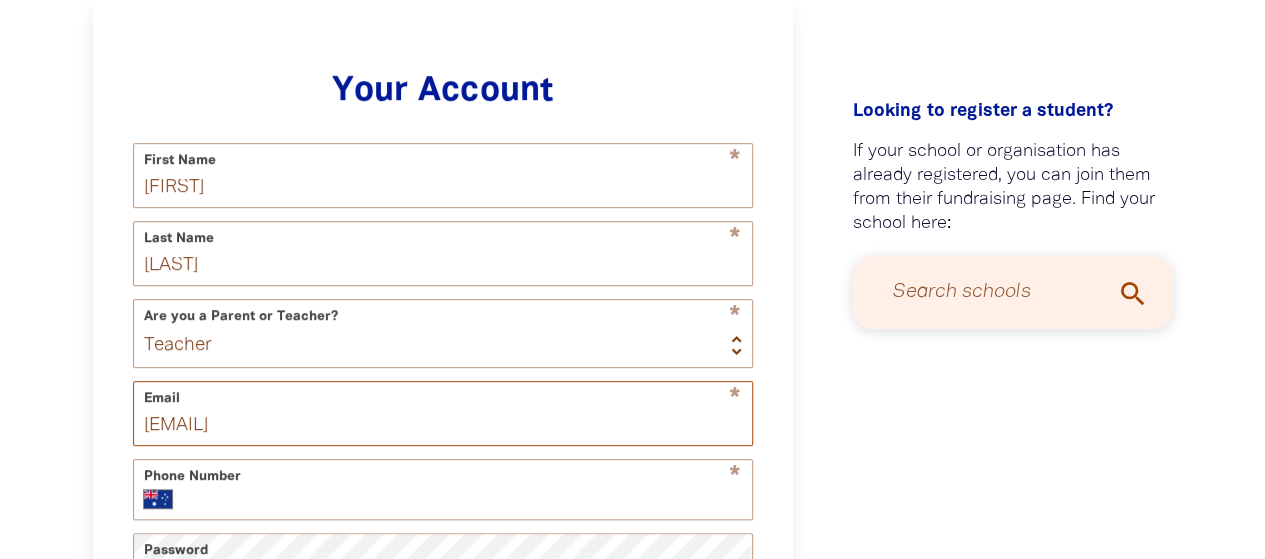 click on "[EMAIL]" at bounding box center [443, 413] 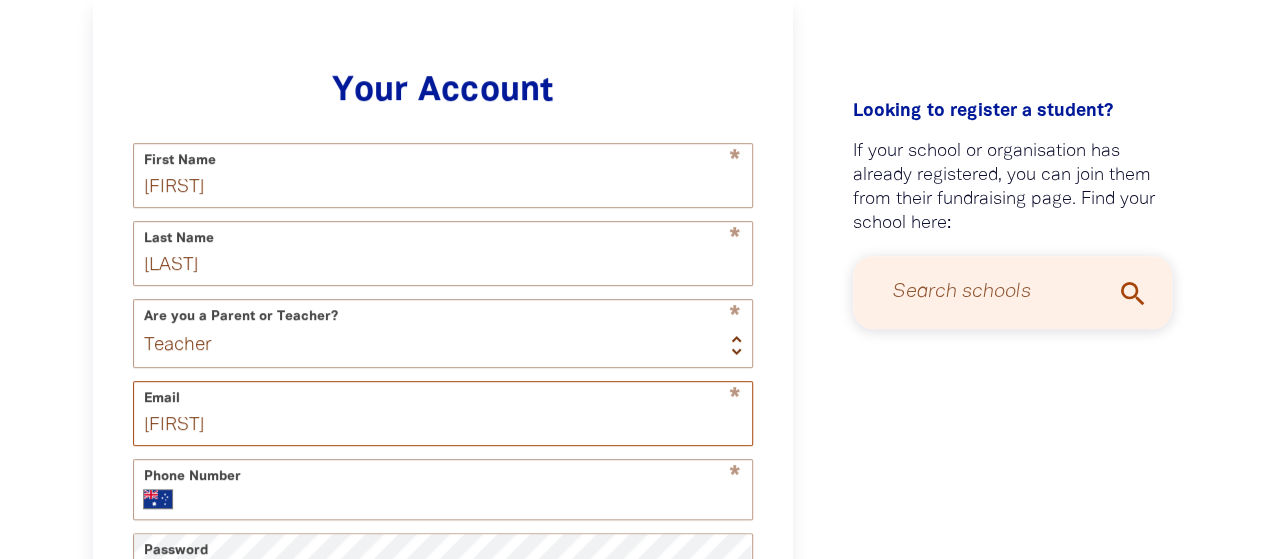 type on "[EMAIL]" 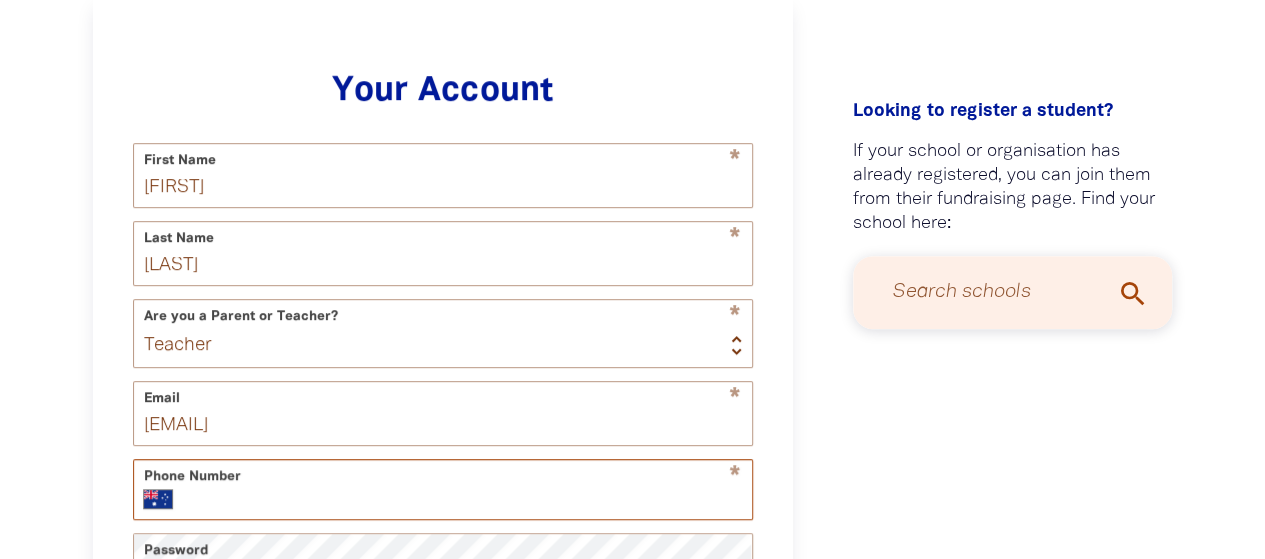type on "+[COUNTRY_CODE] [PHONE]" 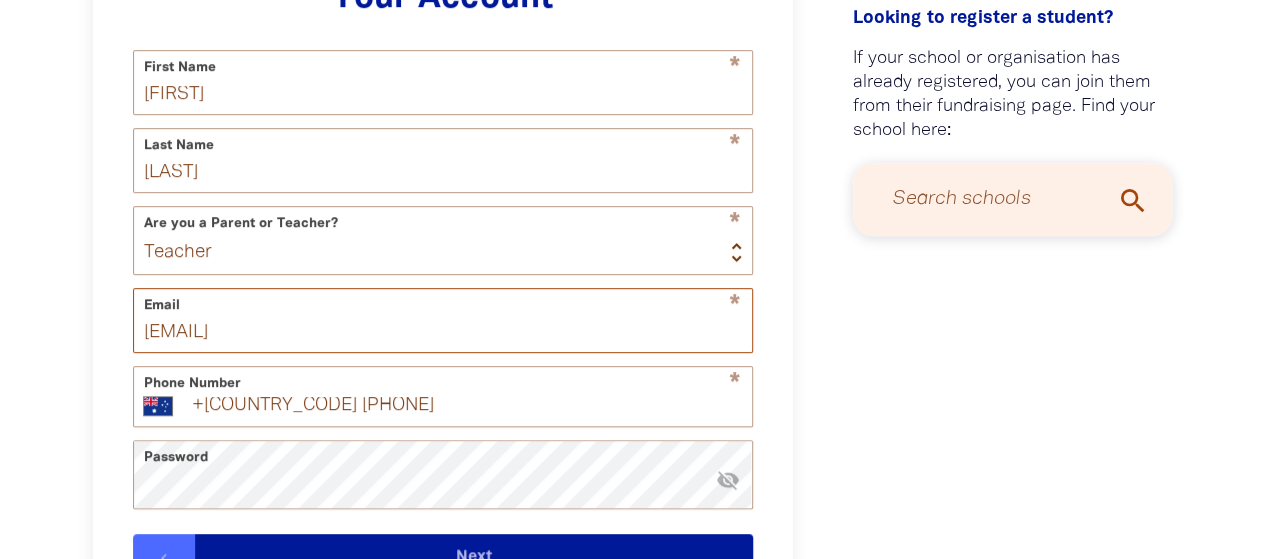 scroll, scrollTop: 716, scrollLeft: 0, axis: vertical 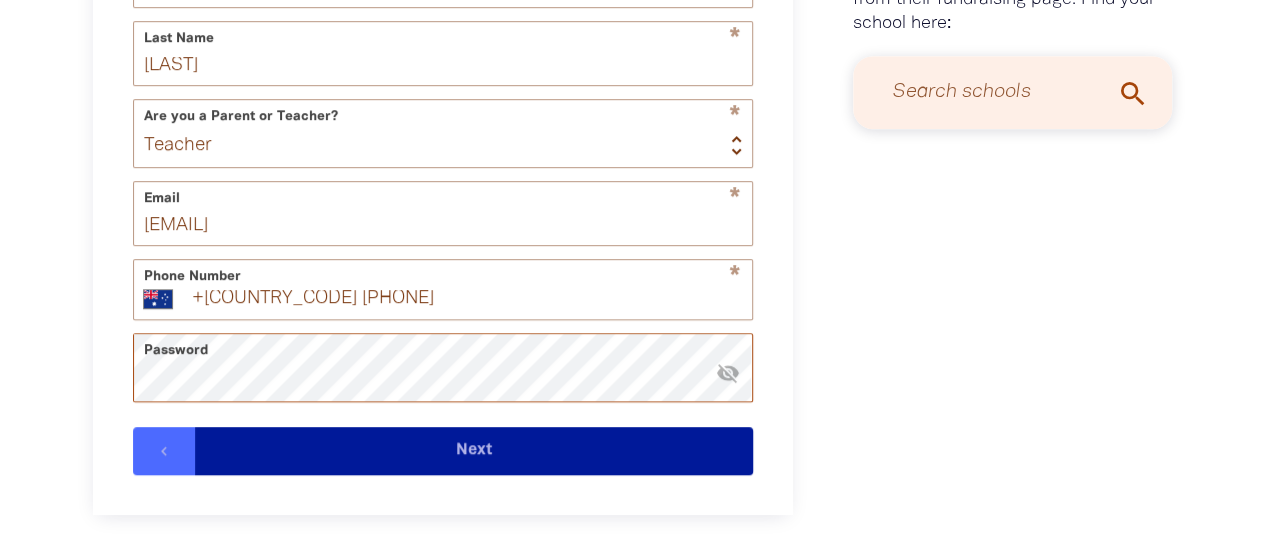 click on "1 2 3 4 Your Account * First Name [FIRST] * Last Name [LAST] Are you a Parent or Teacher? * Teacher Parent * Email [EMAIL] * Phone Number International Afghanistan Åland Islands Albania Algeria American Samoa Andorra Angola Anguilla Antigua and Barbuda Argentina Armenia Aruba Ascension Island Australia Austria Azerbaijan Bahamas Bahrain Bangladesh Barbados Belarus Belgium Belize Benin Bermuda Bhutan Bolivia Bonaire, Sint Eustatius and Saba Bosnia and Herzegovina Botswana Brazil British Indian Ocean Territory Brunei Darussalam Bulgaria Burkina Faso Burundi Cambodia Cameroon Canada Cape Verde Cayman Islands Central African Republic Chad Chile China Christmas Island Cocos (Keeling) Islands Colombia Comoros Congo Congo, Democratic Republic of the Cook Islands Costa Rica Cote d'Ivoire Croatia Cuba Curaçao Cyprus Czech Republic Denmark Djibouti Dominica Dominican Republic Ecuador Egypt El Salvador Equatorial Guinea Eritrea Estonia Ethiopia Falkland Islands Faroe Islands Fiji Finland Guam" at bounding box center [443, 178] 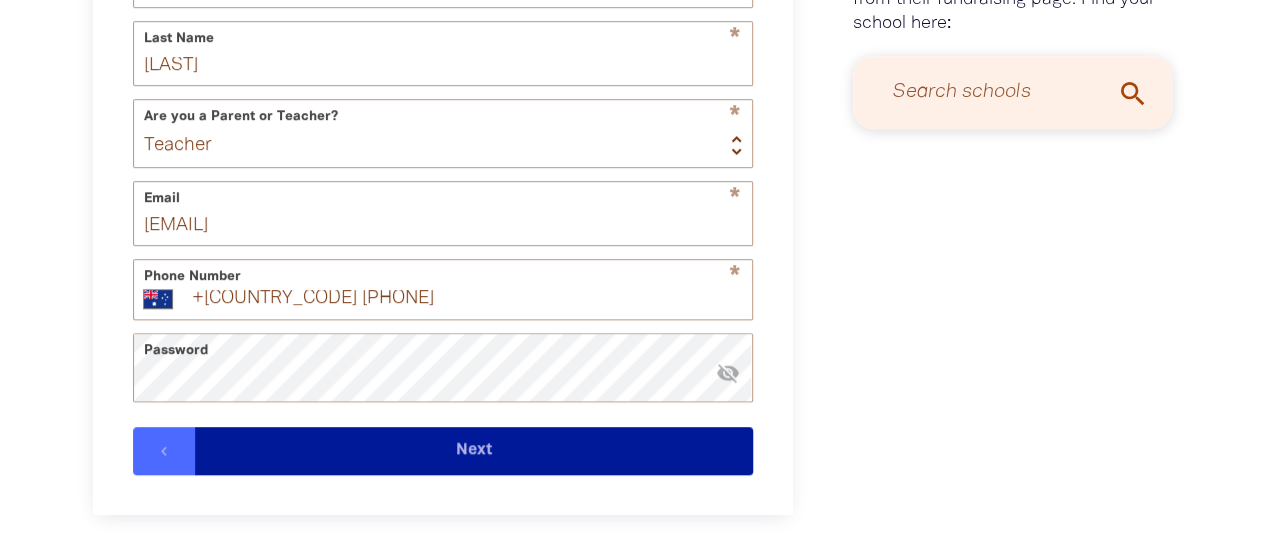 click on "Next" at bounding box center (474, 451) 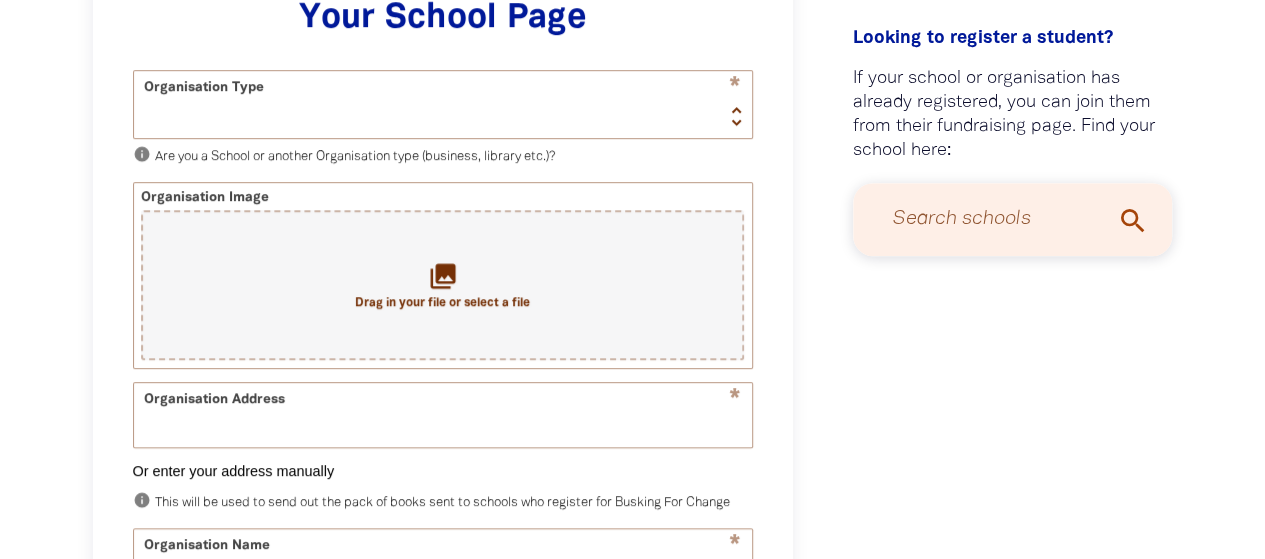 scroll, scrollTop: 516, scrollLeft: 0, axis: vertical 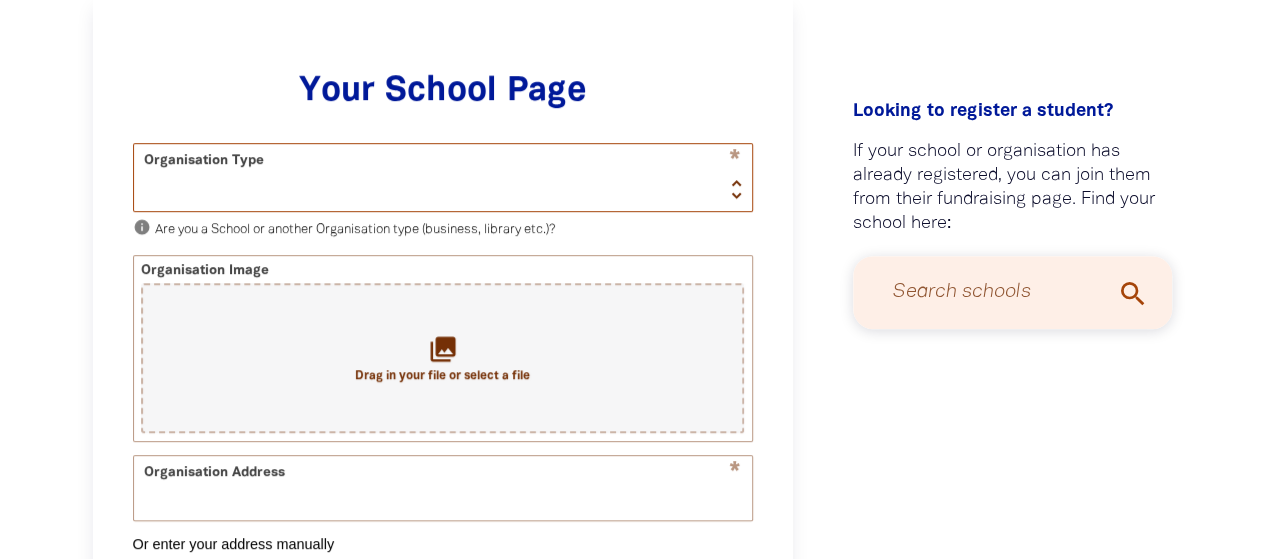 click on "School Organisation" at bounding box center (443, 177) 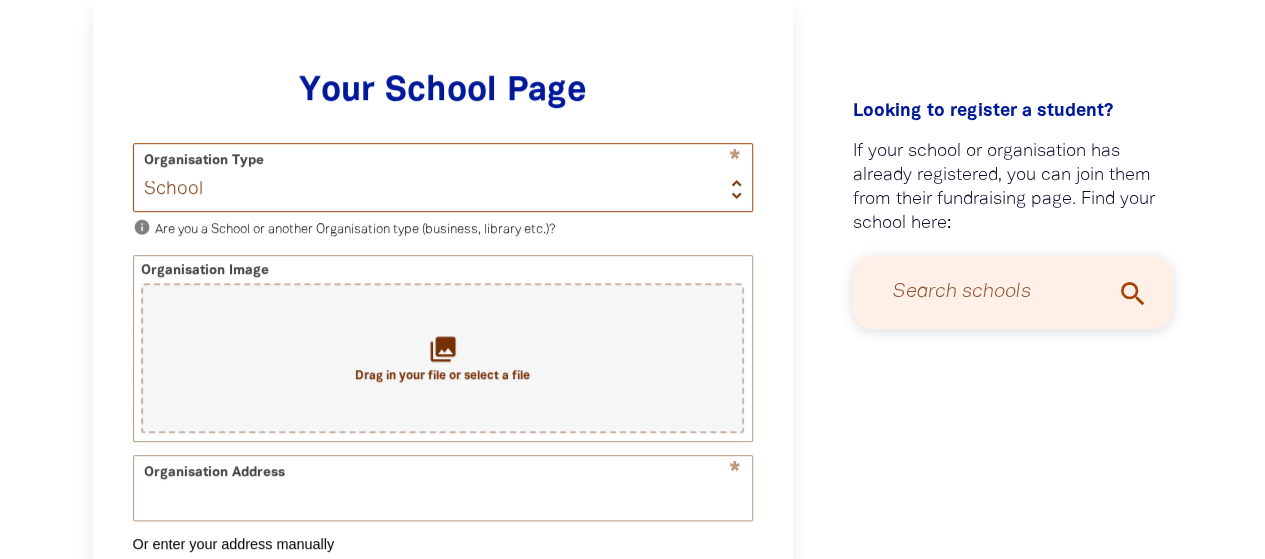 click on "School Organisation" at bounding box center (443, 177) 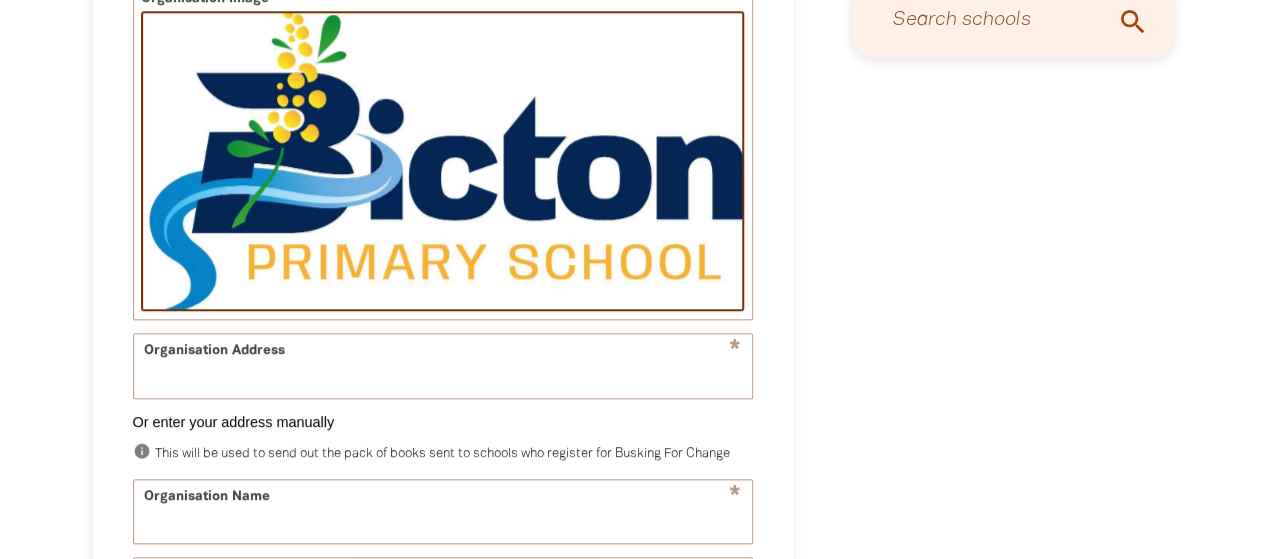 scroll, scrollTop: 816, scrollLeft: 0, axis: vertical 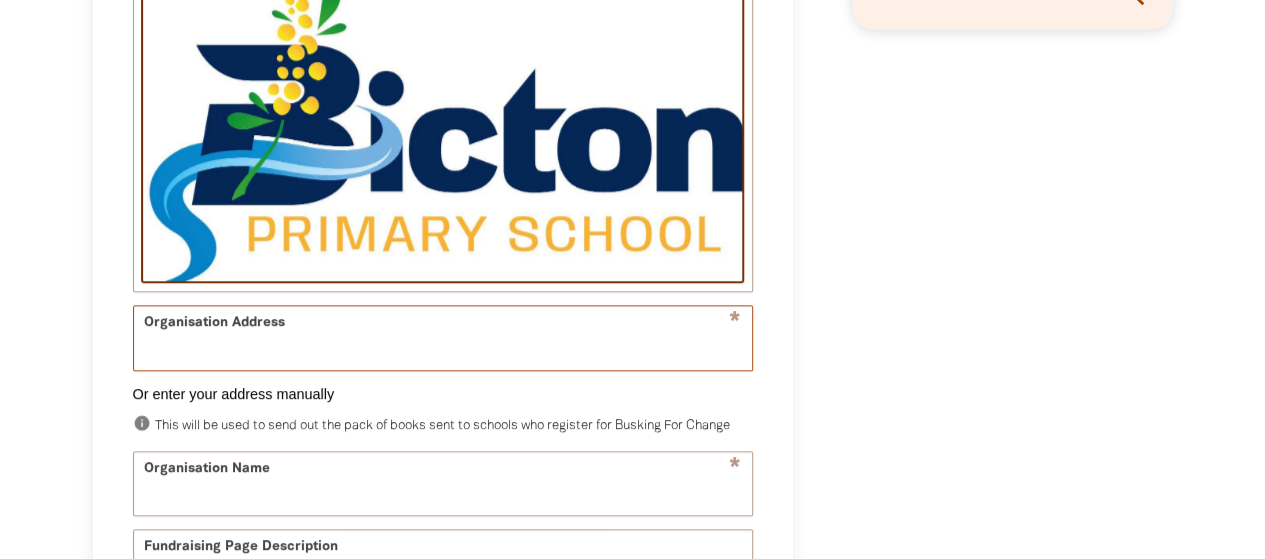click on "Organisation Address" at bounding box center [443, 337] 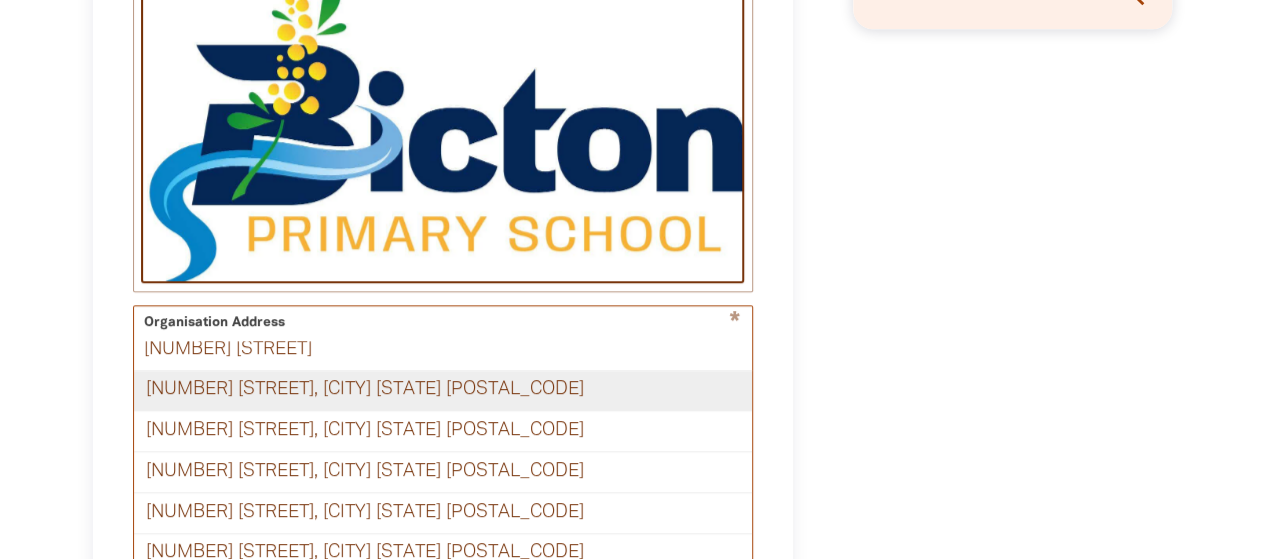 click on "[NUMBER] [STREET], [CITY] [STATE] [POSTAL_CODE]" at bounding box center (443, 391) 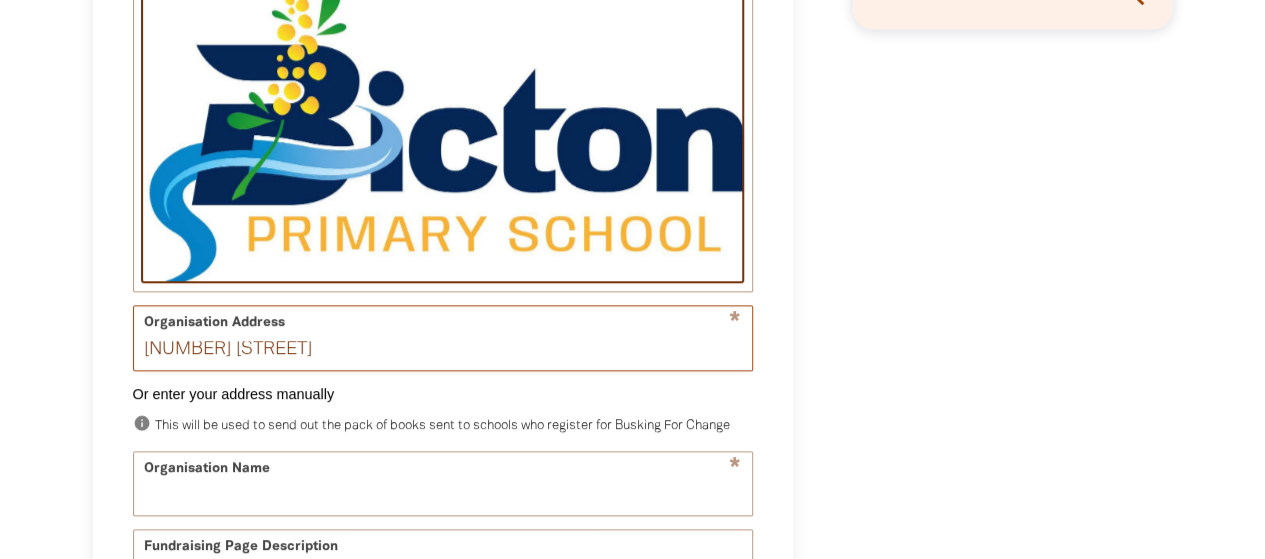 type on "[NUMBER] [STREET], [CITY] [STATE] [POSTAL_CODE]" 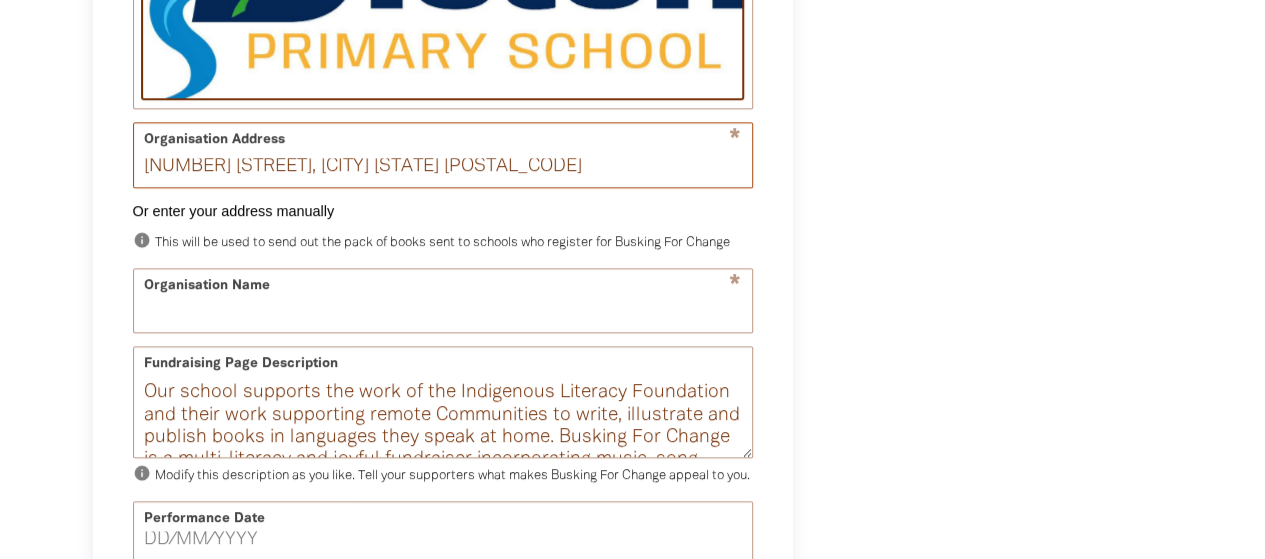 scroll, scrollTop: 1016, scrollLeft: 0, axis: vertical 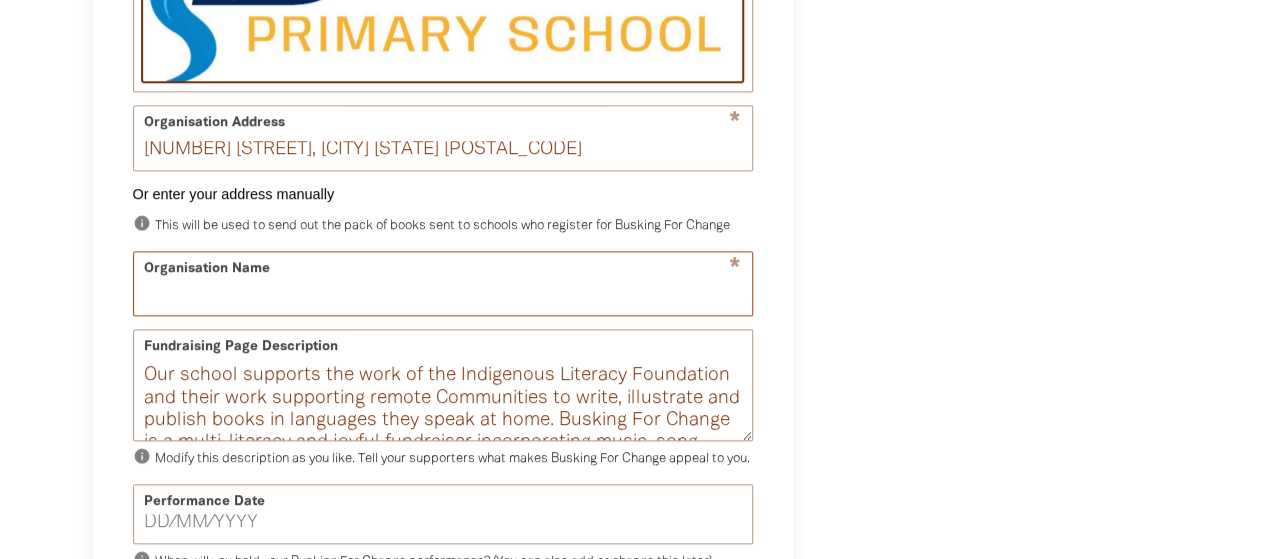 drag, startPoint x: 289, startPoint y: 304, endPoint x: 272, endPoint y: 259, distance: 48.104053 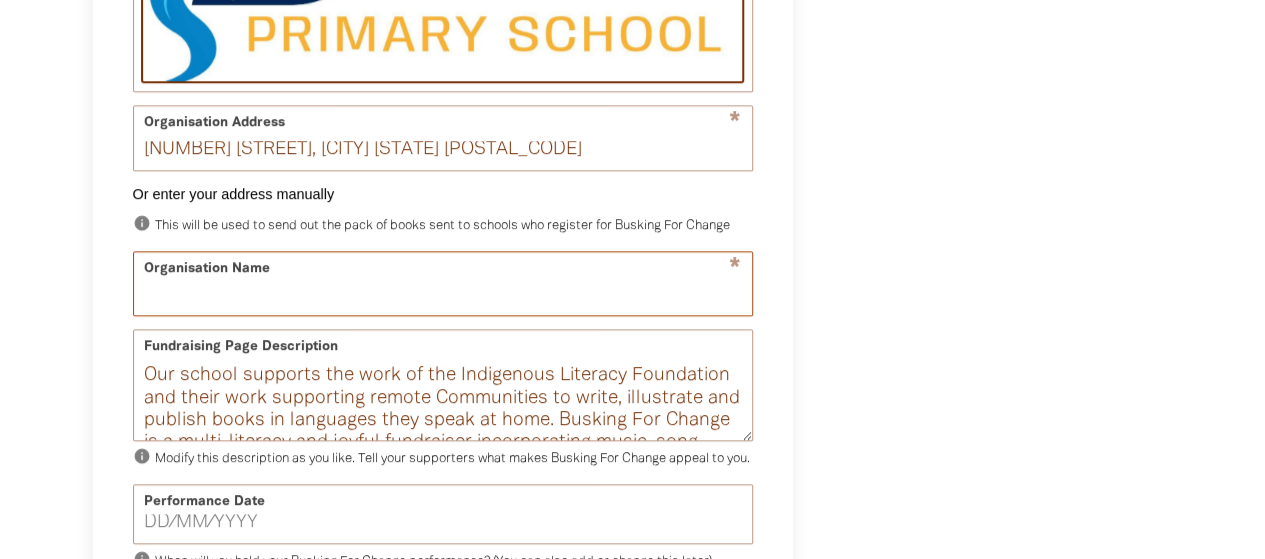 click on "Organisation Name" at bounding box center [443, 283] 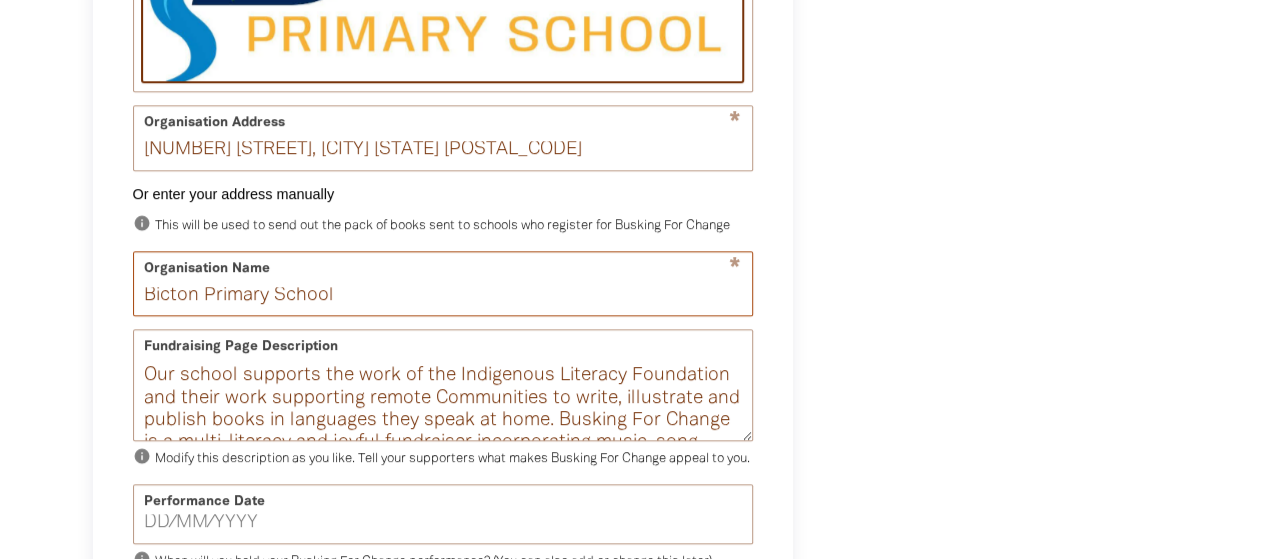 type on "Bicton Primary School" 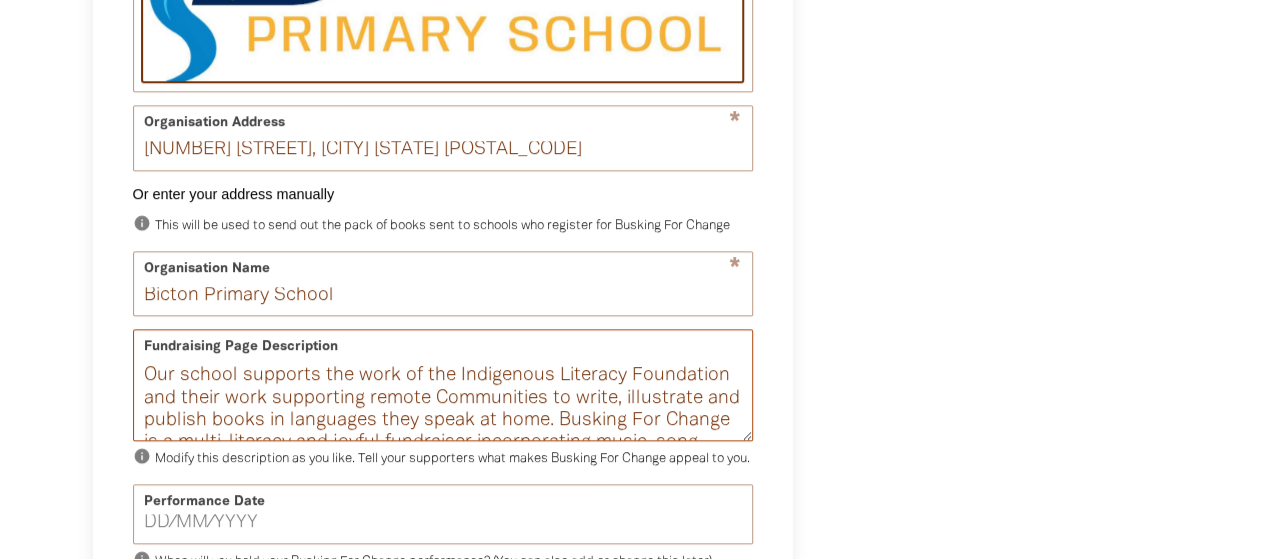 click on "Our school supports the work of the Indigenous Literacy Foundation and their work supporting remote Communities to write, illustrate and publish books in languages they speak at home. Busking For Change is a multi-literacy and joyful fundraiser incorporating music, song, movement and language. We all have a role to ensure every child has access to books and promote the value of First Languages for Aboriginal and Torres Strait Islander children. By participating in Busking For Change we are not only giving our students a positive learning experience, but we are growing their awareness of the richness and diversity of First Languages and that we can all be changemakers." at bounding box center [443, 402] 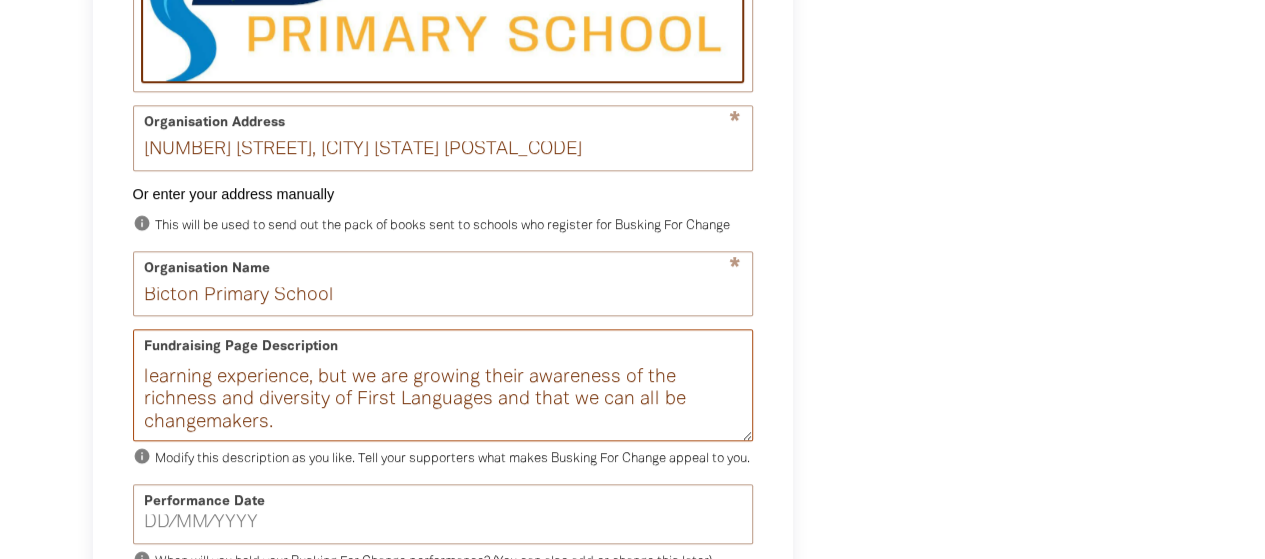 scroll, scrollTop: 182, scrollLeft: 0, axis: vertical 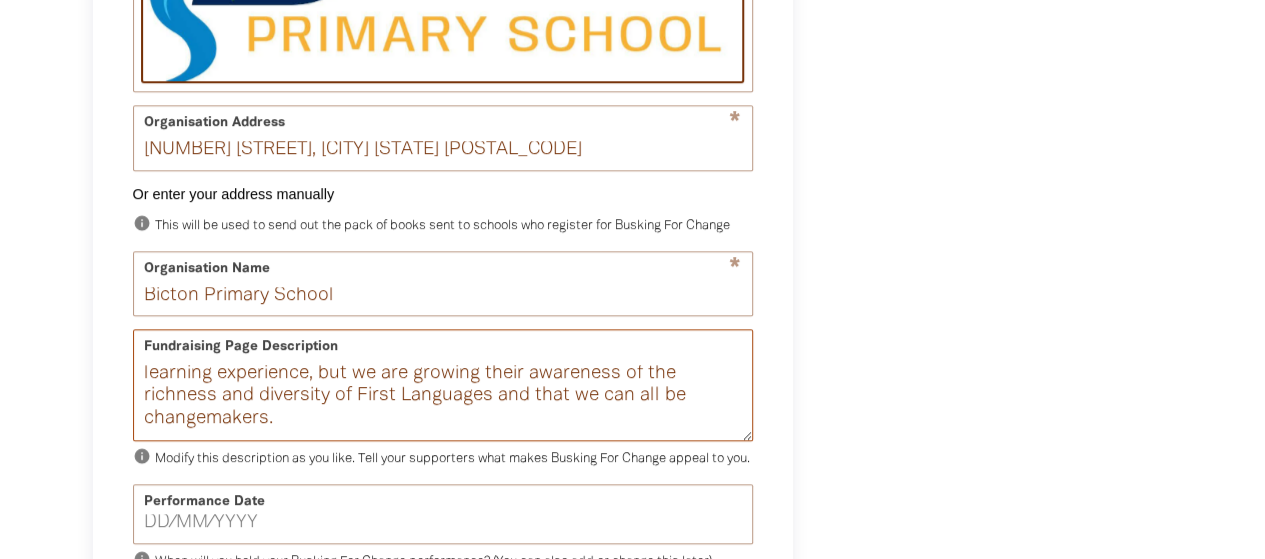 click on "Our school supports the work of the Indigenous Literacy Foundation and their work supporting remote Communities to write, illustrate and publish books in languages they speak at home. Busking For Change is a multi-literacy and joyful fundraiser incorporating music, song, movement and language. We all have a role to ensure every child has access to books and promote the value of First Languages for Aboriginal and Torres Strait Islander children. By participating in Busking For Change we are not only giving our students a positive learning experience, but we are growing their awareness of the richness and diversity of First Languages and that we can all be changemakers." at bounding box center (443, 402) 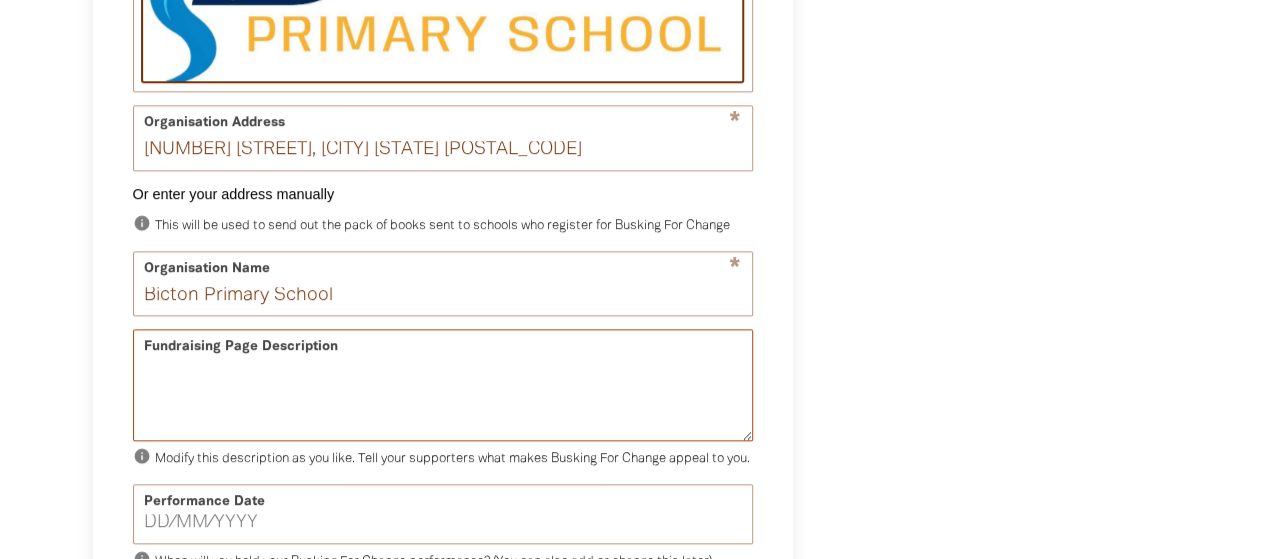 scroll, scrollTop: 0, scrollLeft: 0, axis: both 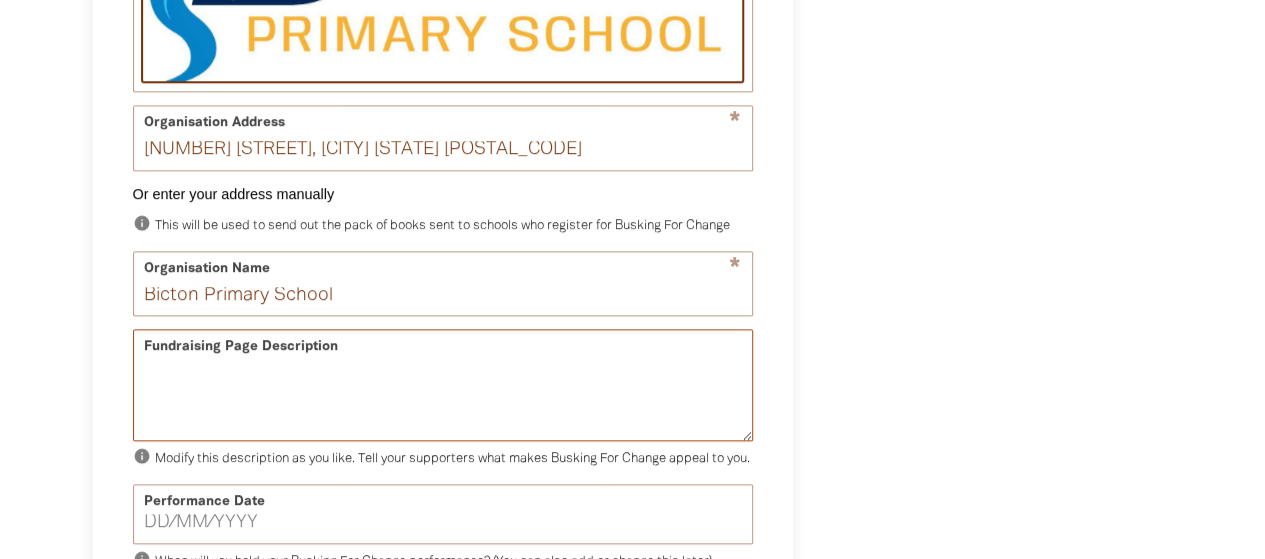paste on "Our school is proud to support the Indigenous Literacy Foundation and their important work helping remote Communities write, illustrate, and publish books in the languages they speak at home.
Busking For Change is a fun and meaningful fundraiser that brings together music, movement, singing, and language. It helps us all understand how important it is for every child to have access to books and to celebrate and value First Languages spoken by Aboriginal and Torres Strait Islander children.
By taking part in Busking For Change, our students not only enjoy a rich learning experience, but also grow their understanding of the incredible diversity of First Languages — and learn that they too can help make a difference." 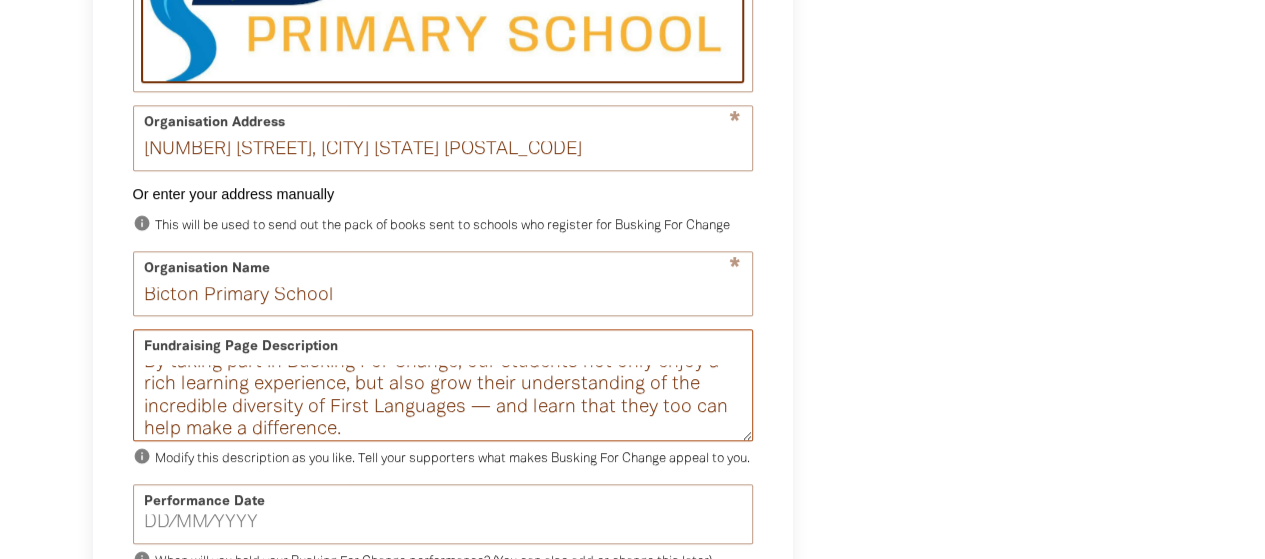 scroll, scrollTop: 249, scrollLeft: 0, axis: vertical 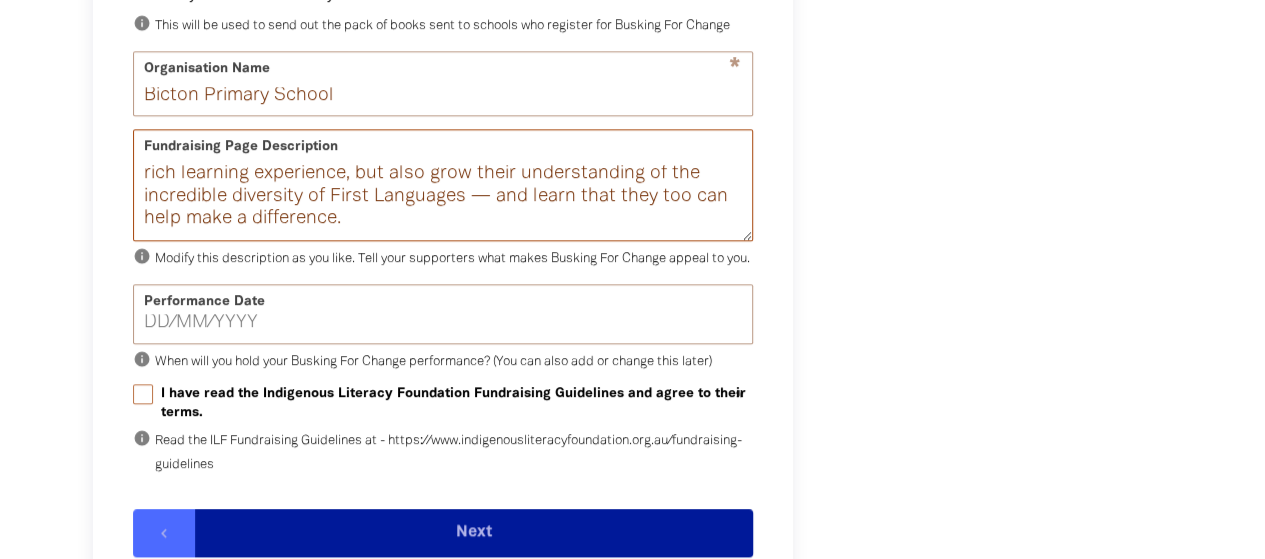 type on "Our school is proud to support the Indigenous Literacy Foundation and their important work helping remote Communities write, illustrate, and publish books in the languages they speak at home.
Busking For Change is a fun and meaningful fundraiser that brings together music, movement, singing, and language. It helps us all understand how important it is for every child to have access to books and to celebrate and value First Languages spoken by Aboriginal and Torres Strait Islander children.
By taking part in Busking For Change, our students not only enjoy a rich learning experience, but also grow their understanding of the incredible diversity of First Languages — and learn that they too can help make a difference." 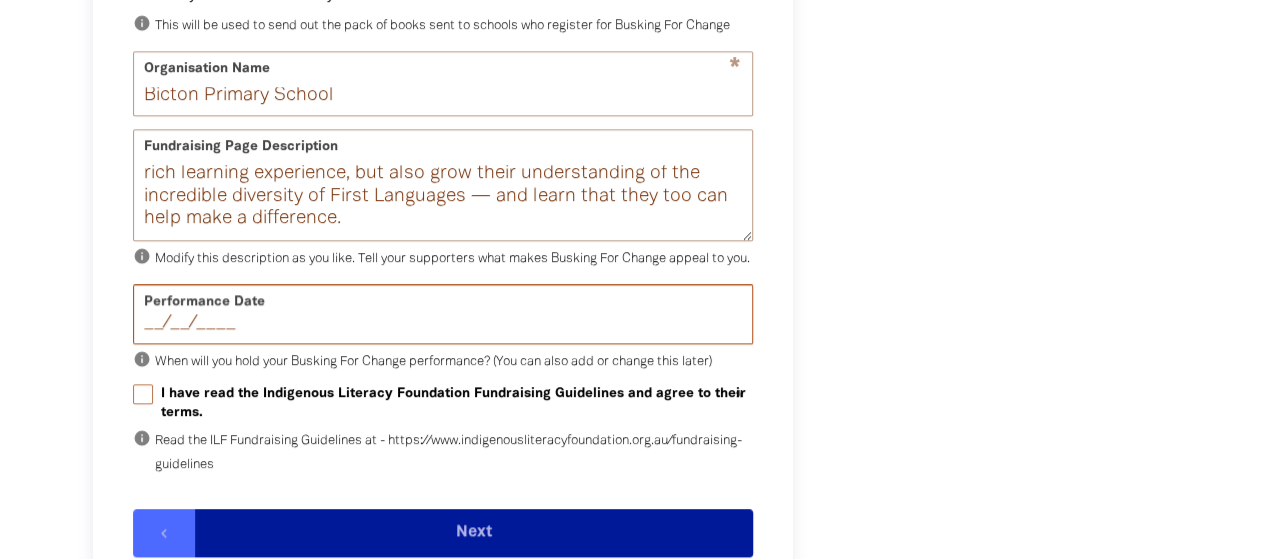 click on "__/__/____" at bounding box center (443, 323) 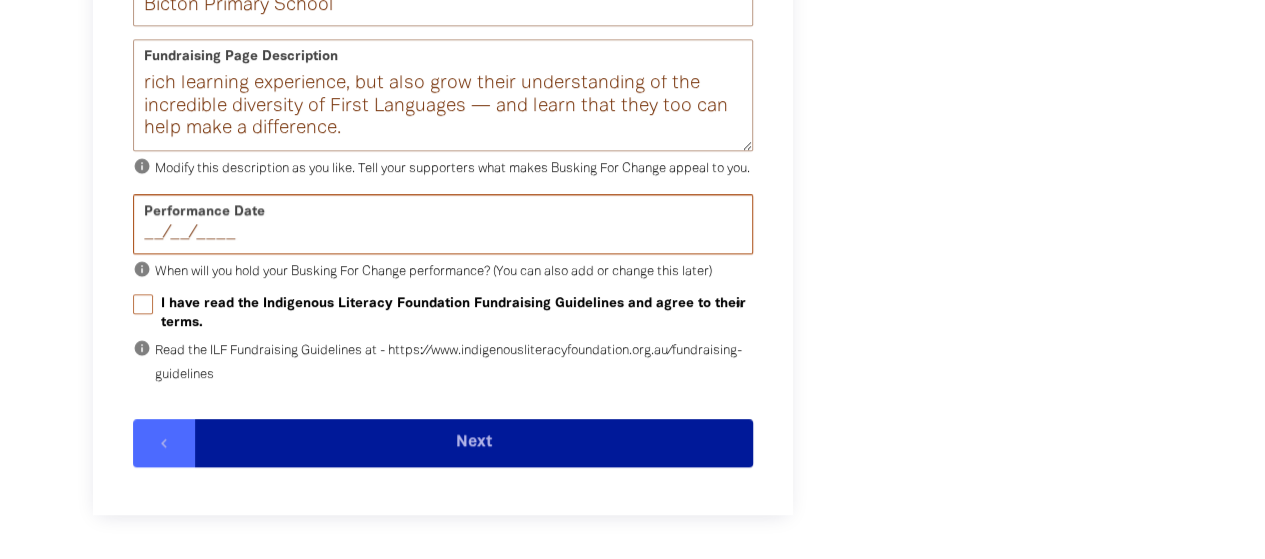 scroll, scrollTop: 1316, scrollLeft: 0, axis: vertical 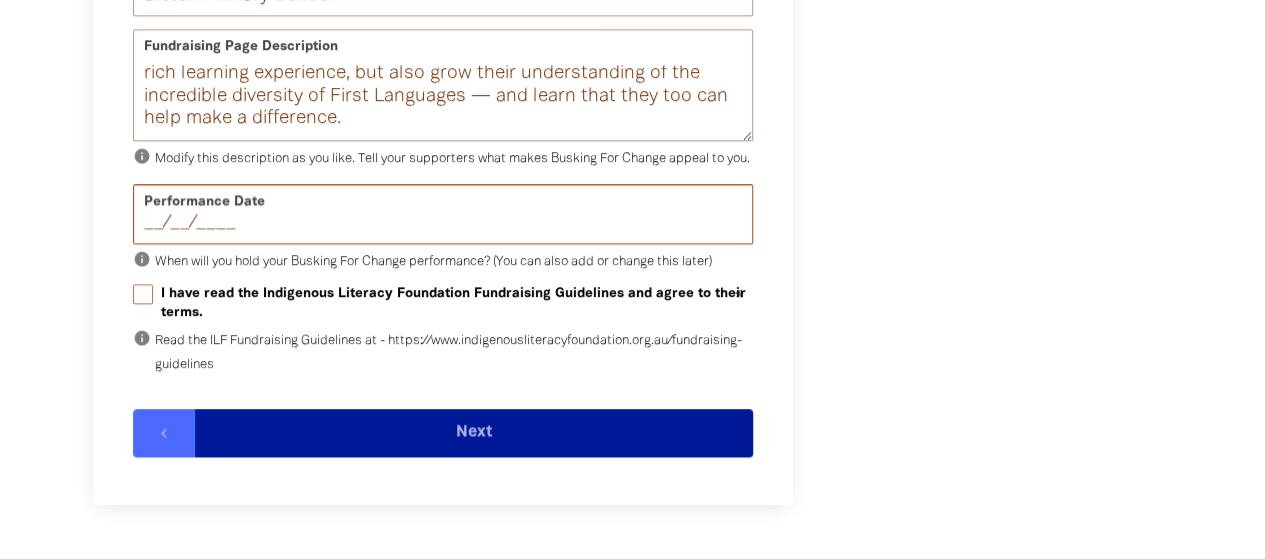 type on "__/__/____" 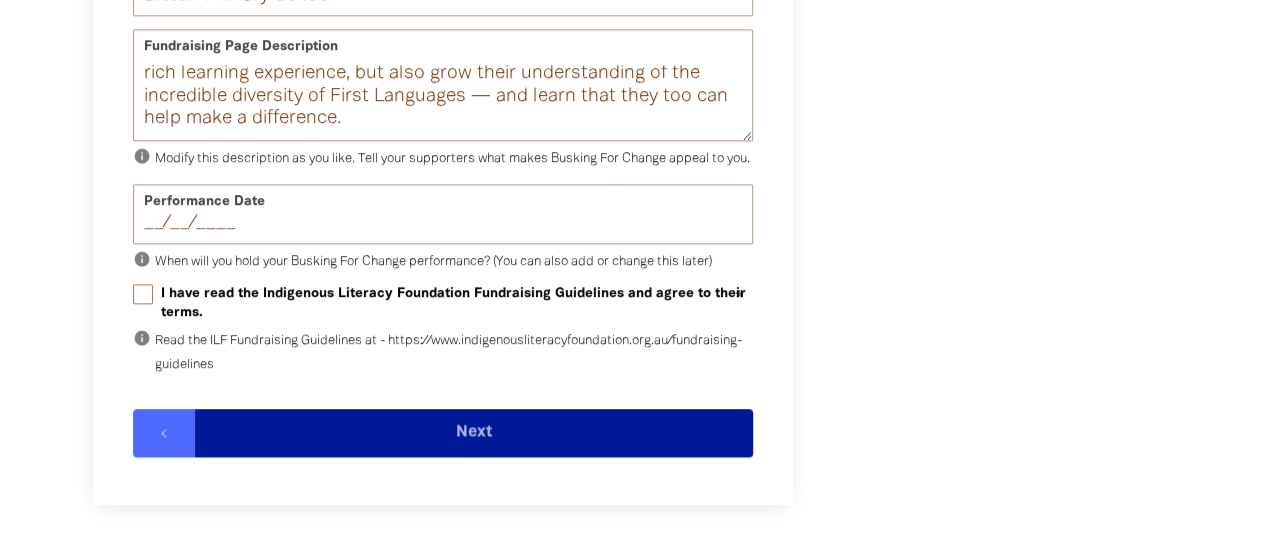 click on "I have read the Indigenous Literacy Foundation Fundraising Guidelines and agree to their terms." at bounding box center (143, 294) 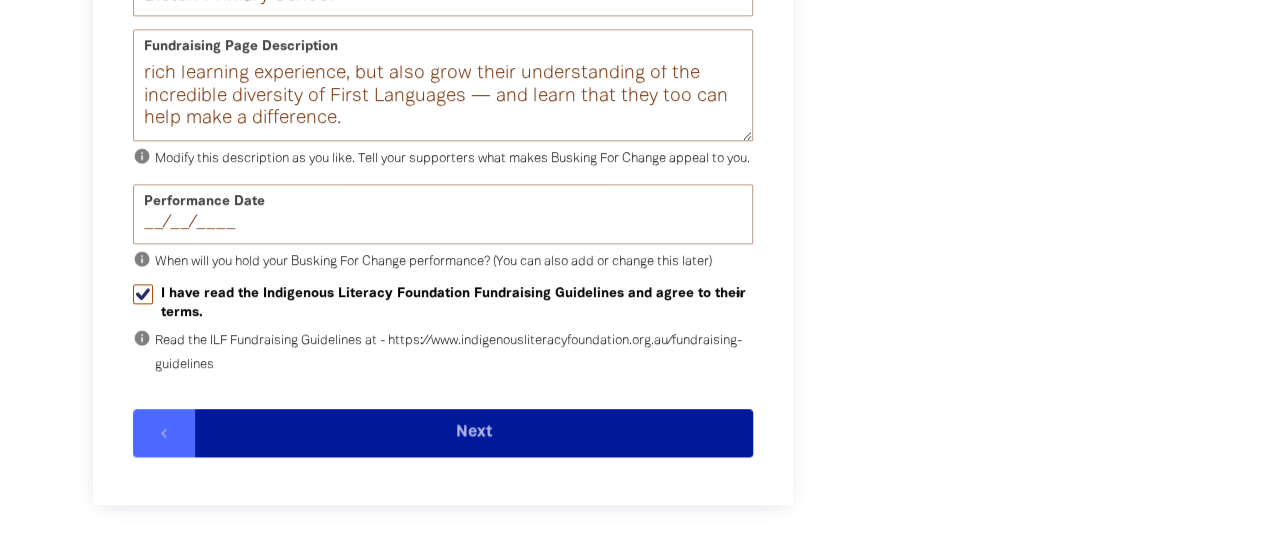 checkbox on "true" 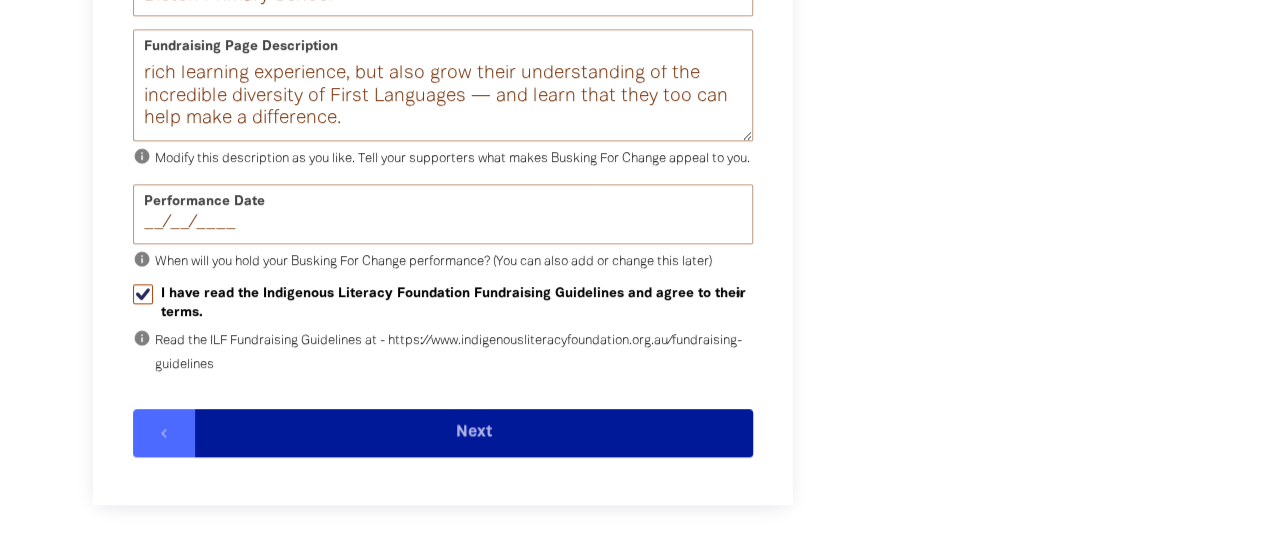 click on "Next" at bounding box center [474, 433] 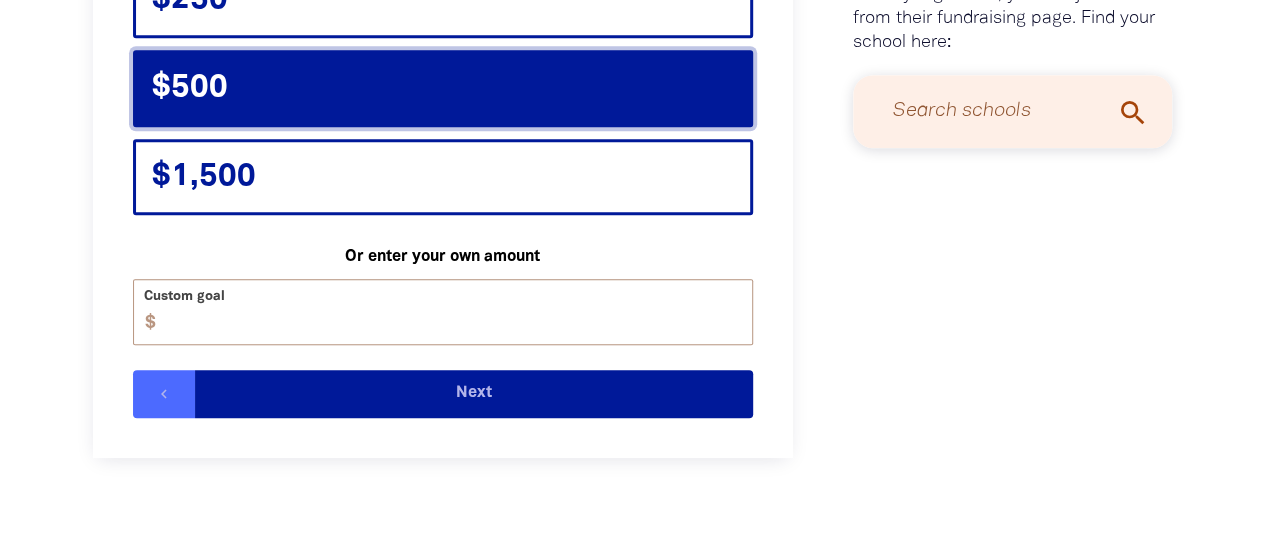 scroll, scrollTop: 716, scrollLeft: 0, axis: vertical 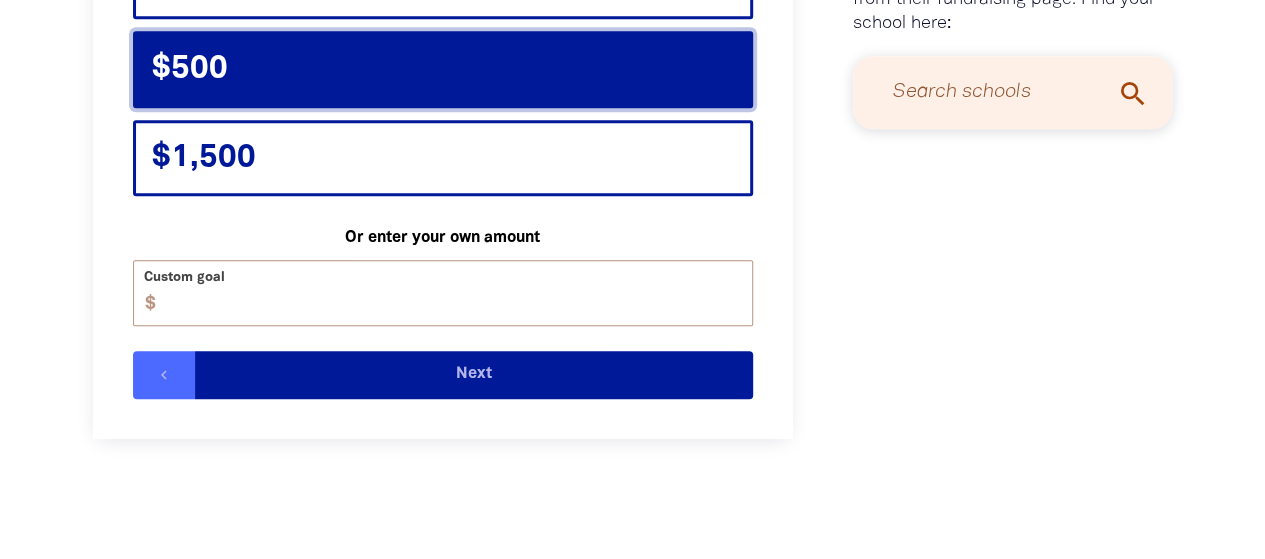 click on "Next" at bounding box center (474, 375) 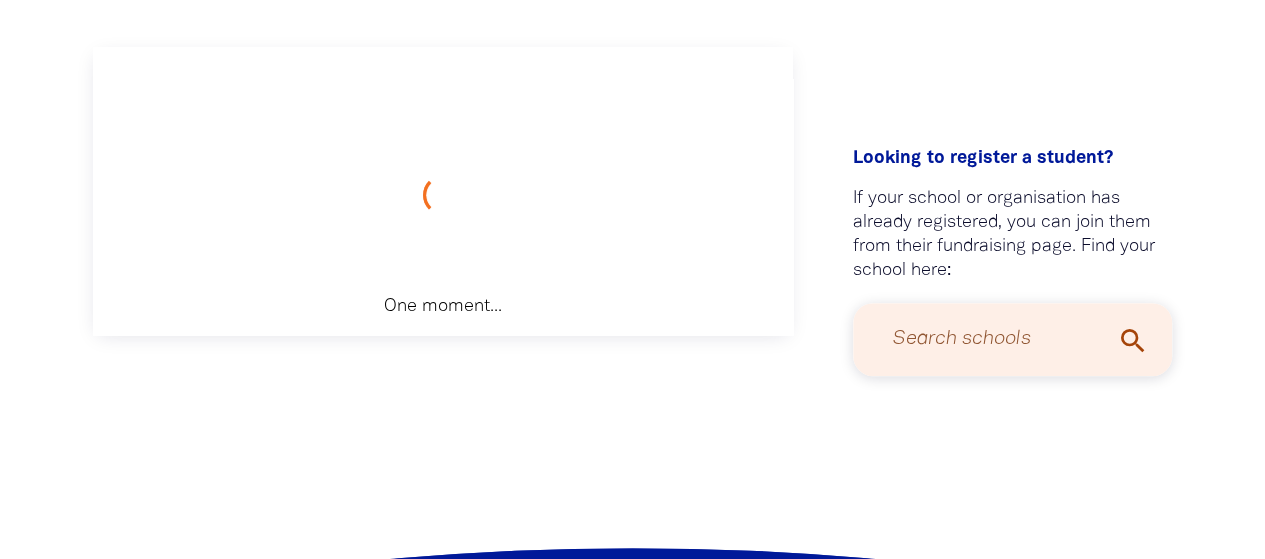 scroll, scrollTop: 446, scrollLeft: 0, axis: vertical 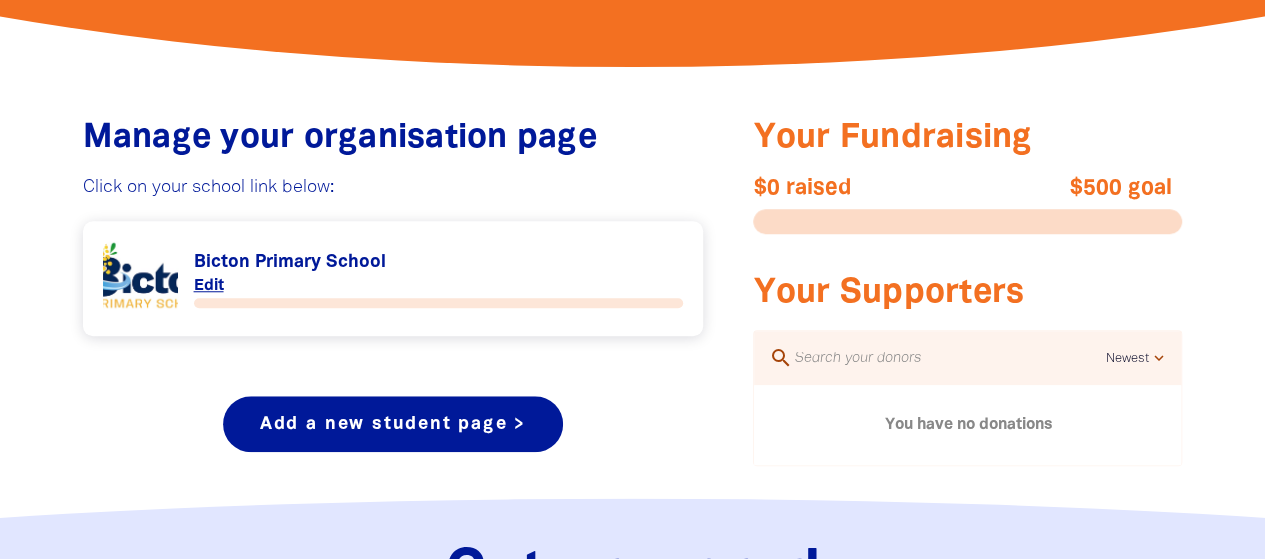 click on "Link to Bicton Primary School" at bounding box center [393, 278] 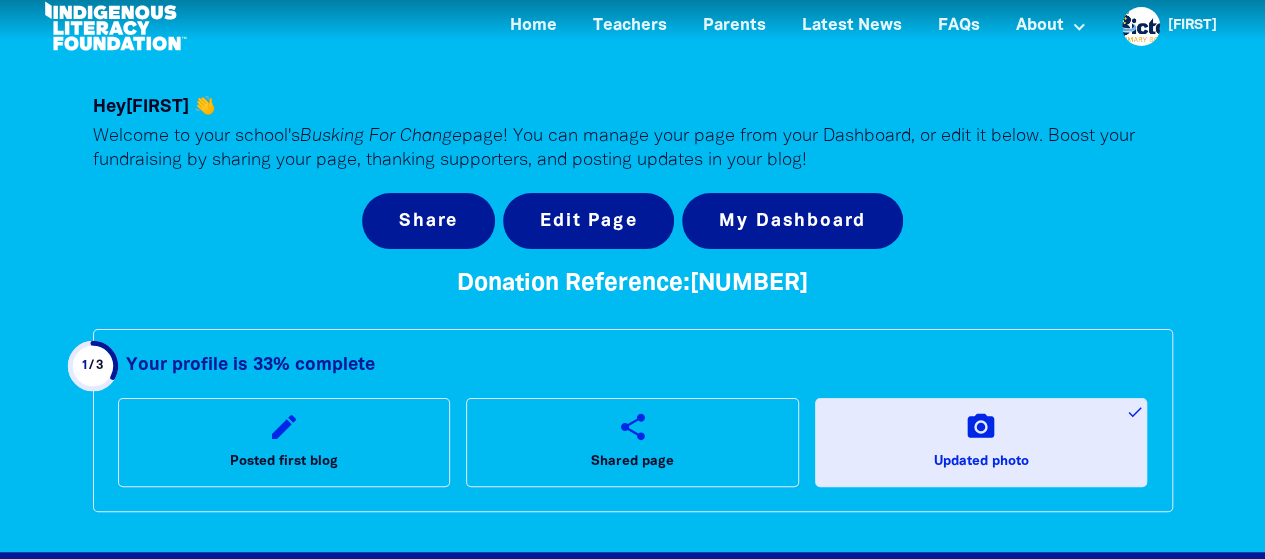 scroll, scrollTop: 0, scrollLeft: 0, axis: both 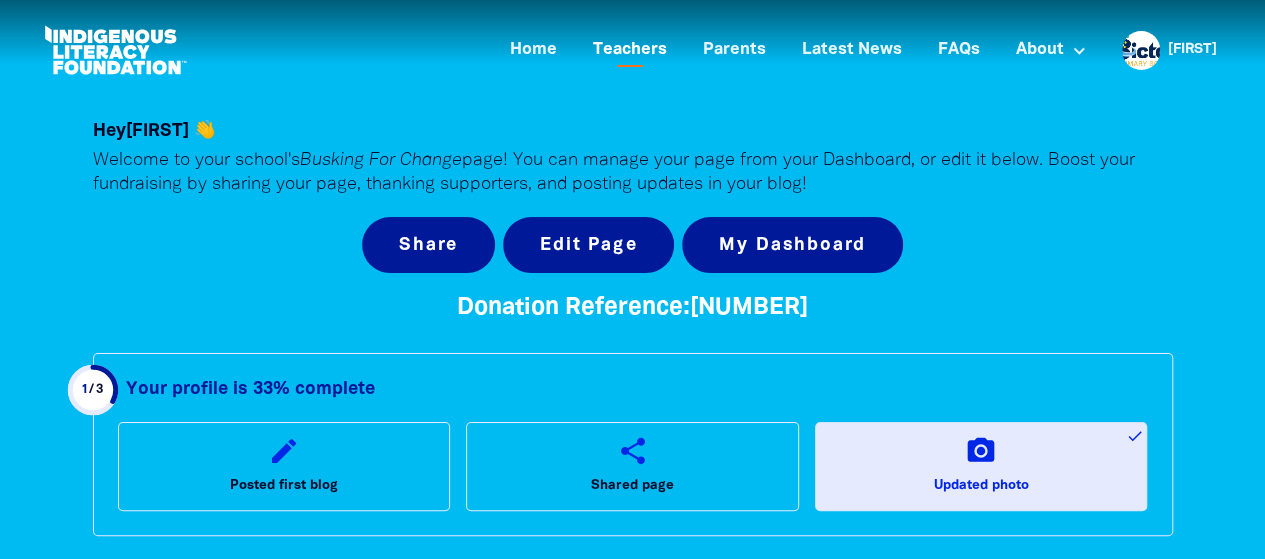 click on "Teachers" at bounding box center (630, 50) 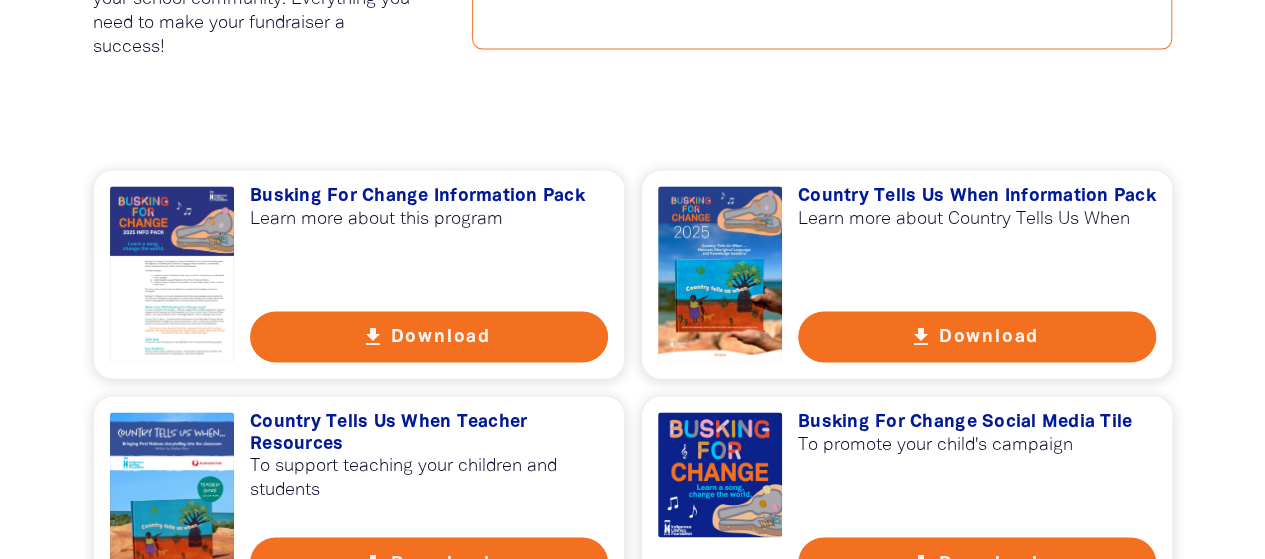 scroll, scrollTop: 1400, scrollLeft: 0, axis: vertical 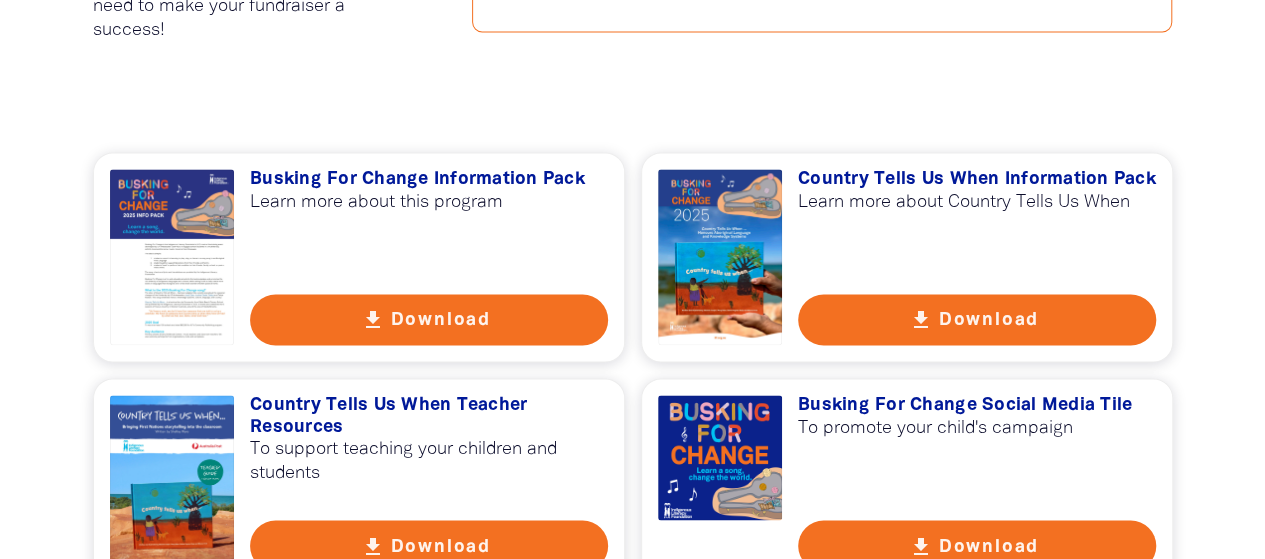 click on "get_app   Download" at bounding box center (429, 319) 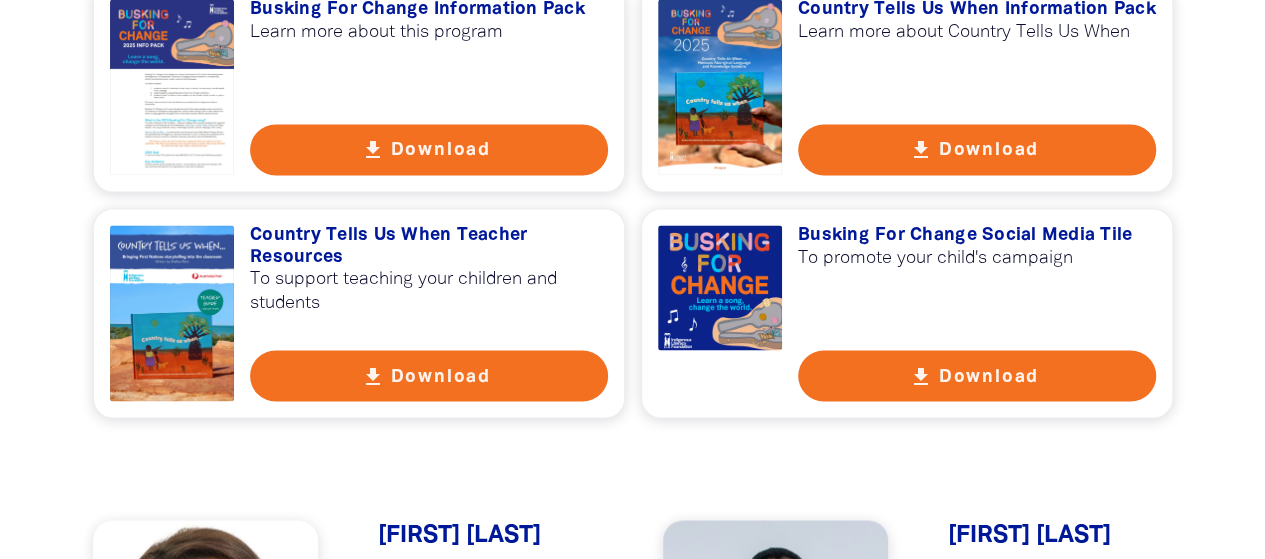 scroll, scrollTop: 1600, scrollLeft: 0, axis: vertical 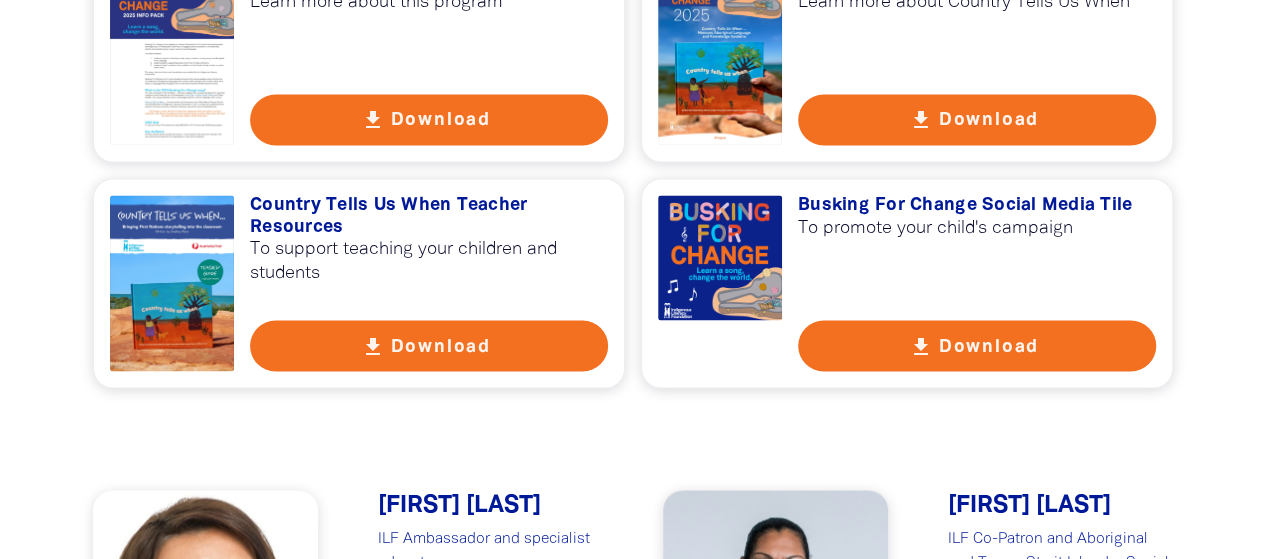 click on "get_app   Download" at bounding box center [429, 345] 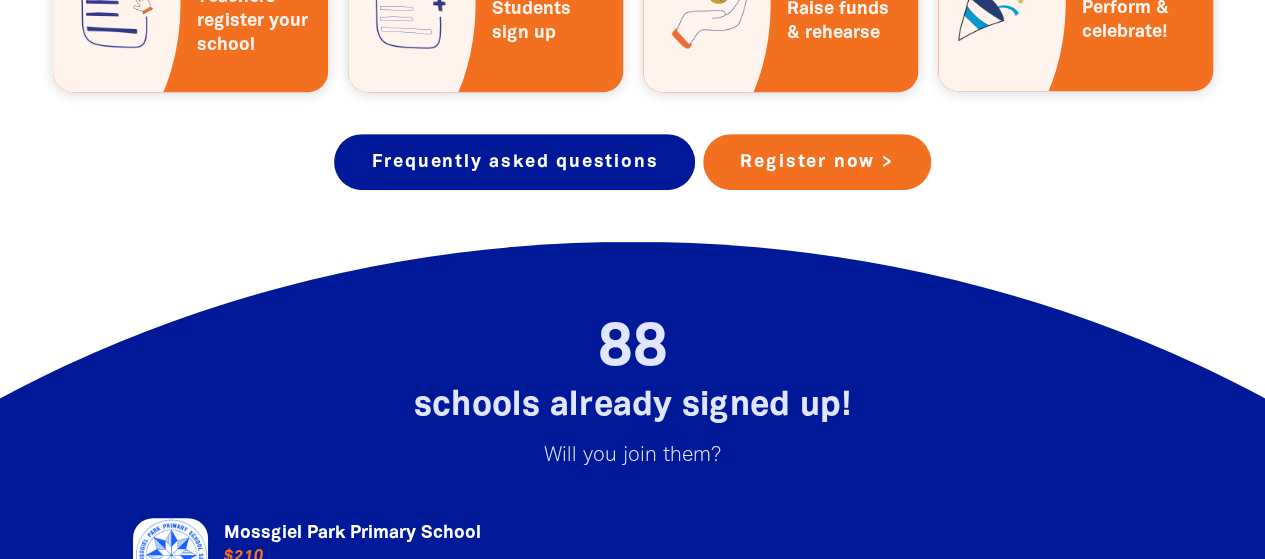 scroll, scrollTop: 4200, scrollLeft: 0, axis: vertical 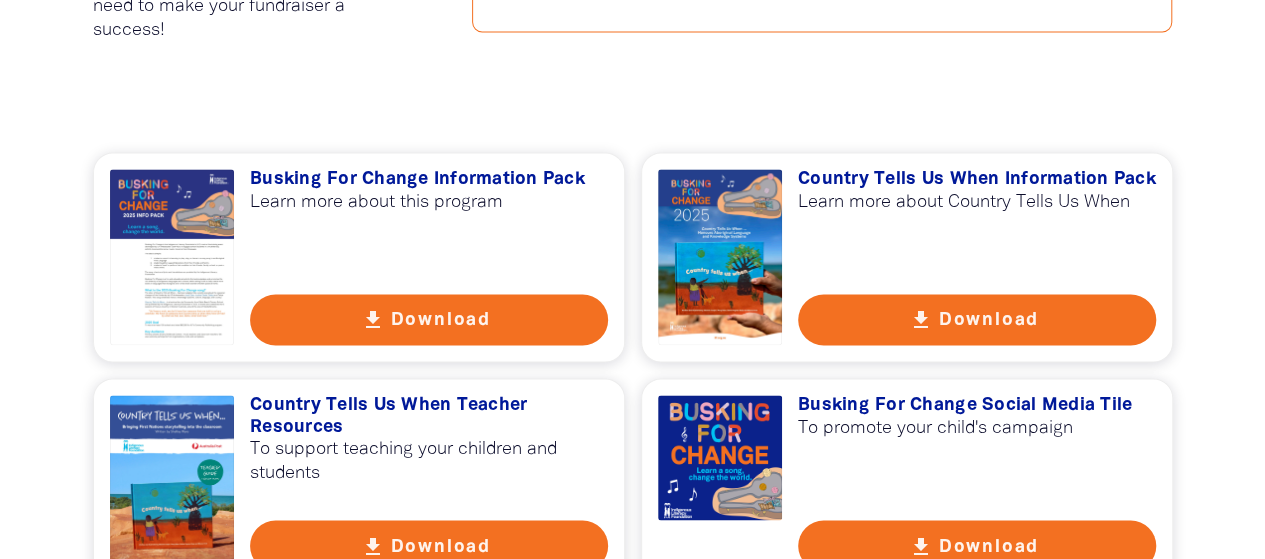 click on "Country Tells Us When Information Pack" at bounding box center [977, 180] 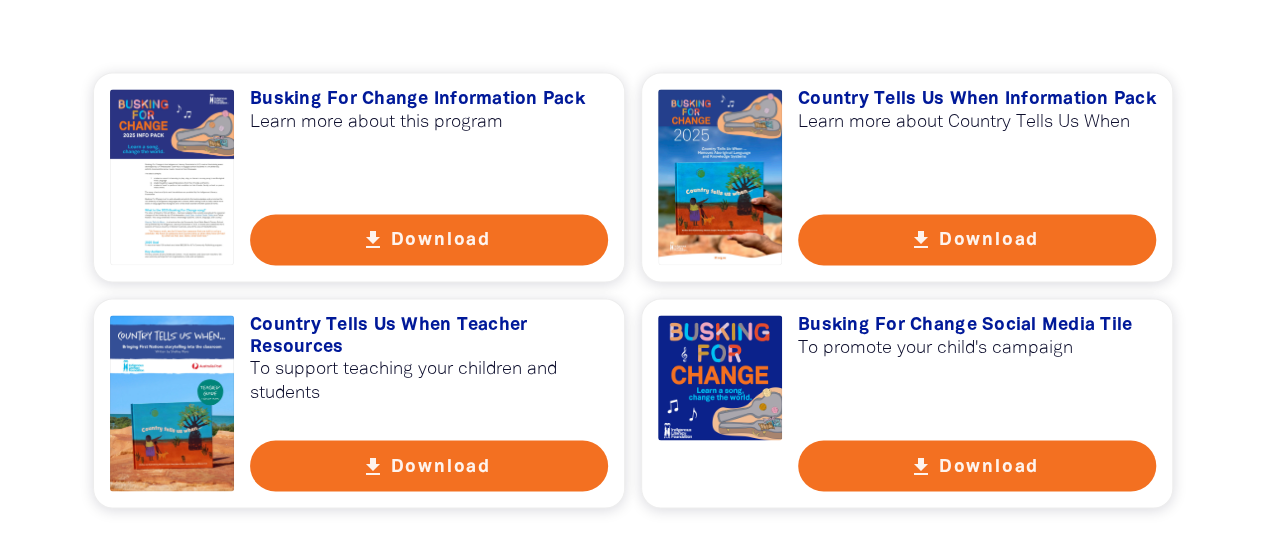 scroll, scrollTop: 1500, scrollLeft: 0, axis: vertical 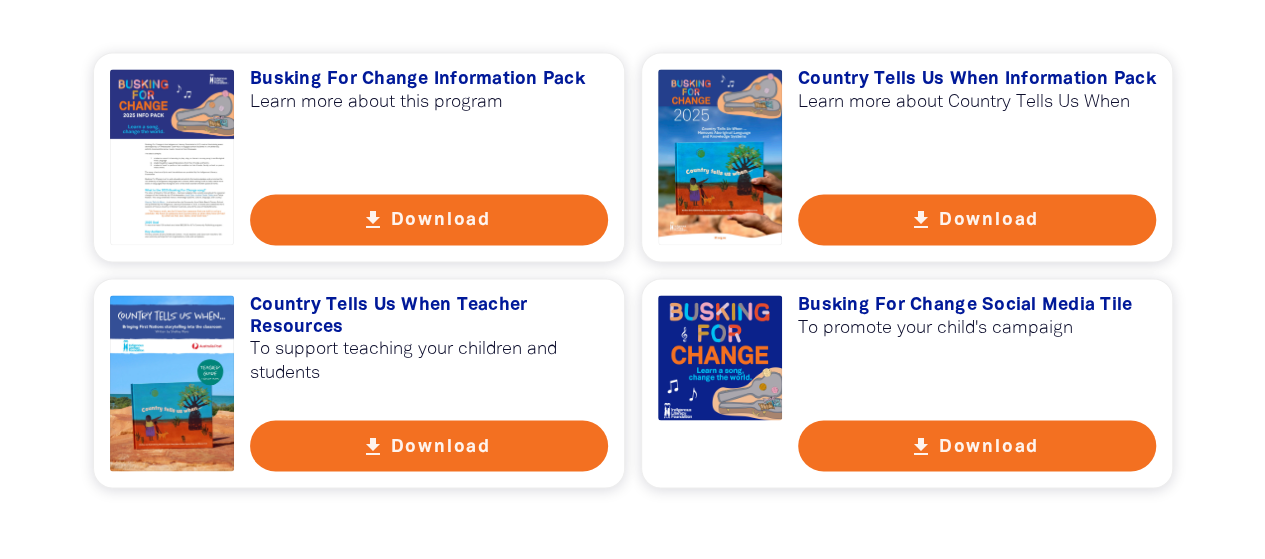 click on "Busking For Change Social Media Tile" at bounding box center (977, 306) 